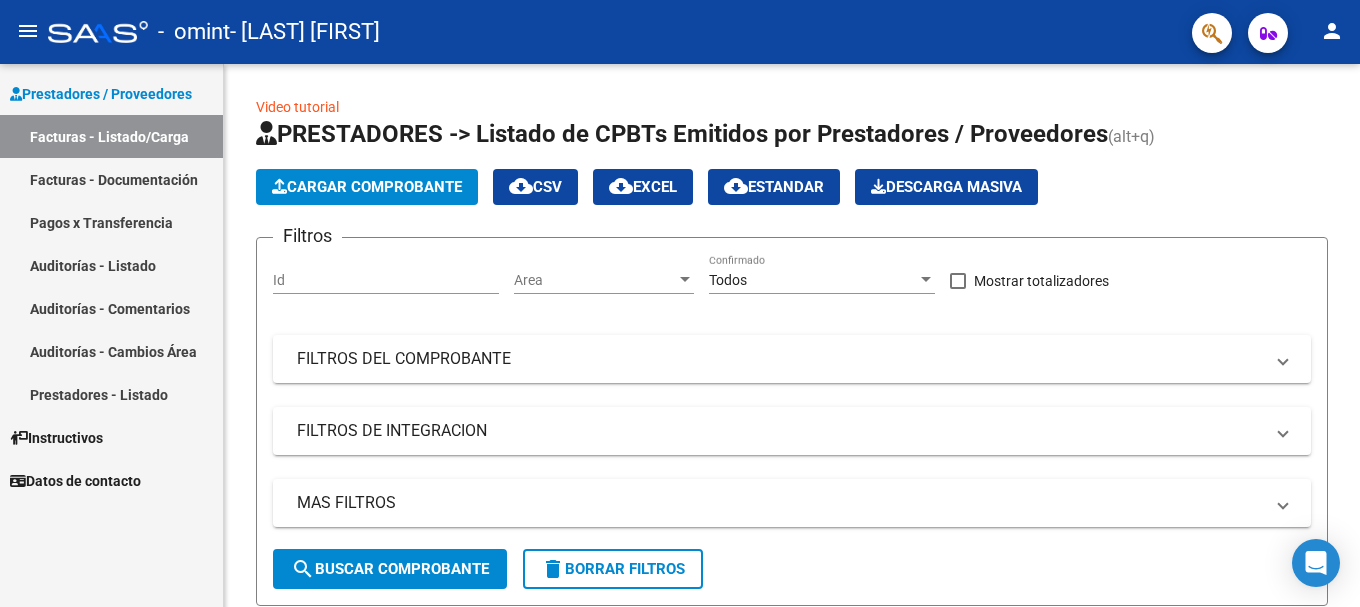 scroll, scrollTop: 0, scrollLeft: 0, axis: both 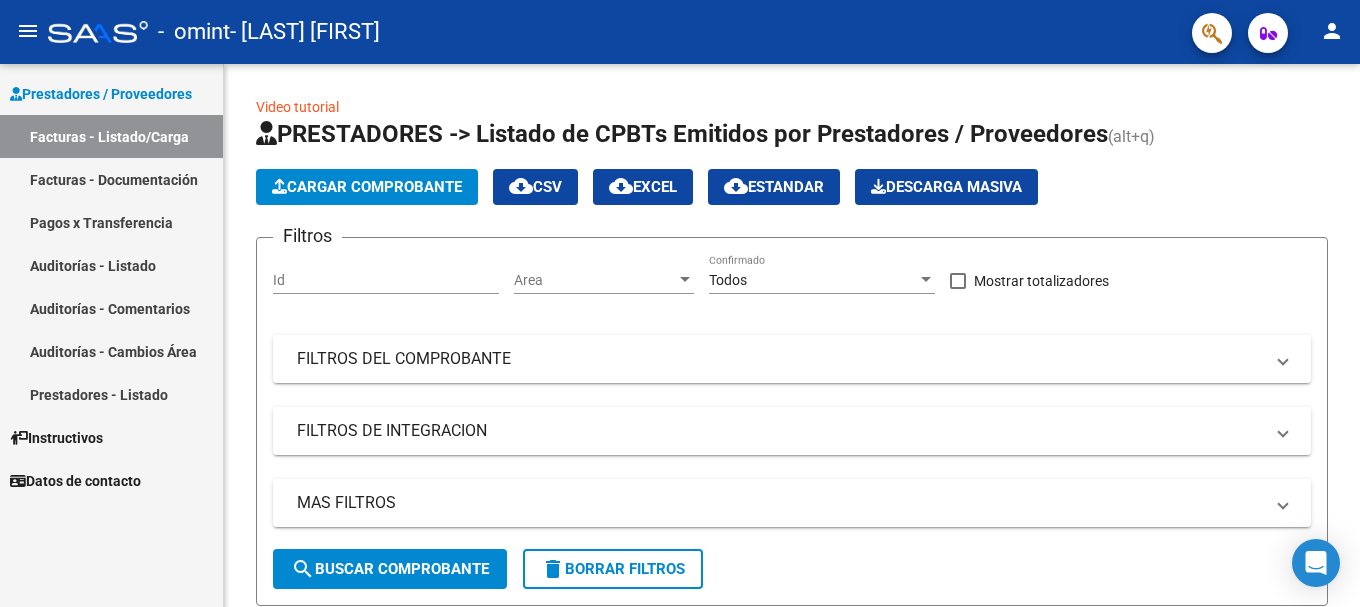 click on "Pagos x Transferencia" at bounding box center [111, 222] 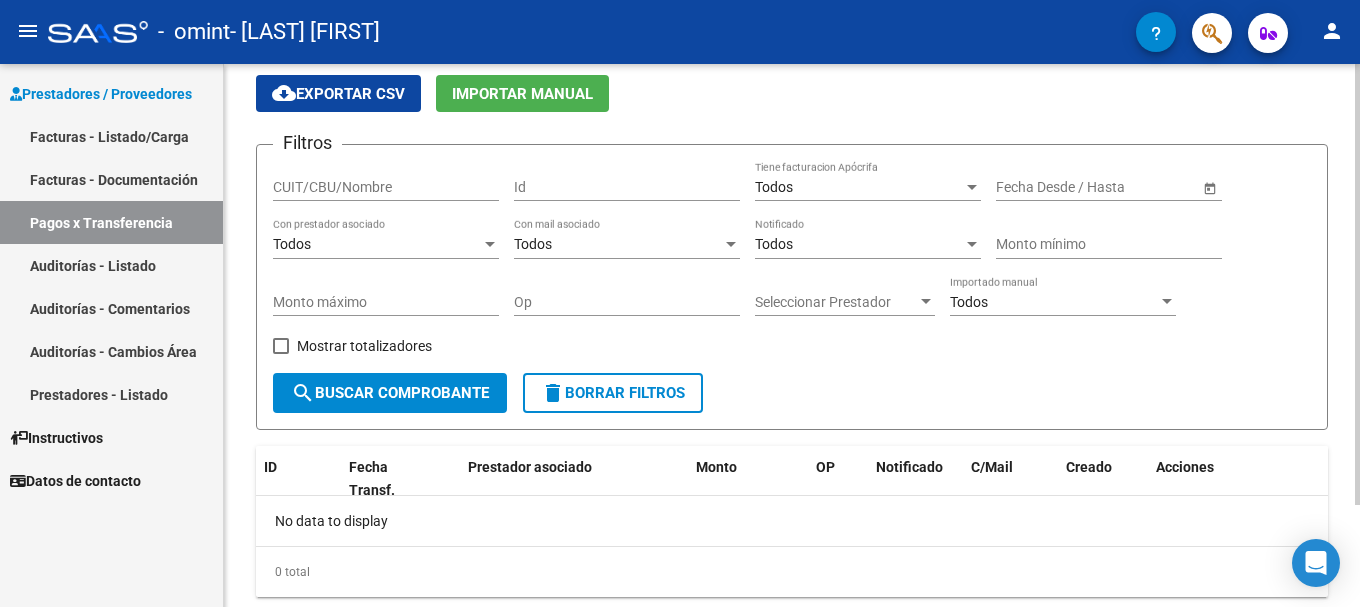scroll, scrollTop: 126, scrollLeft: 0, axis: vertical 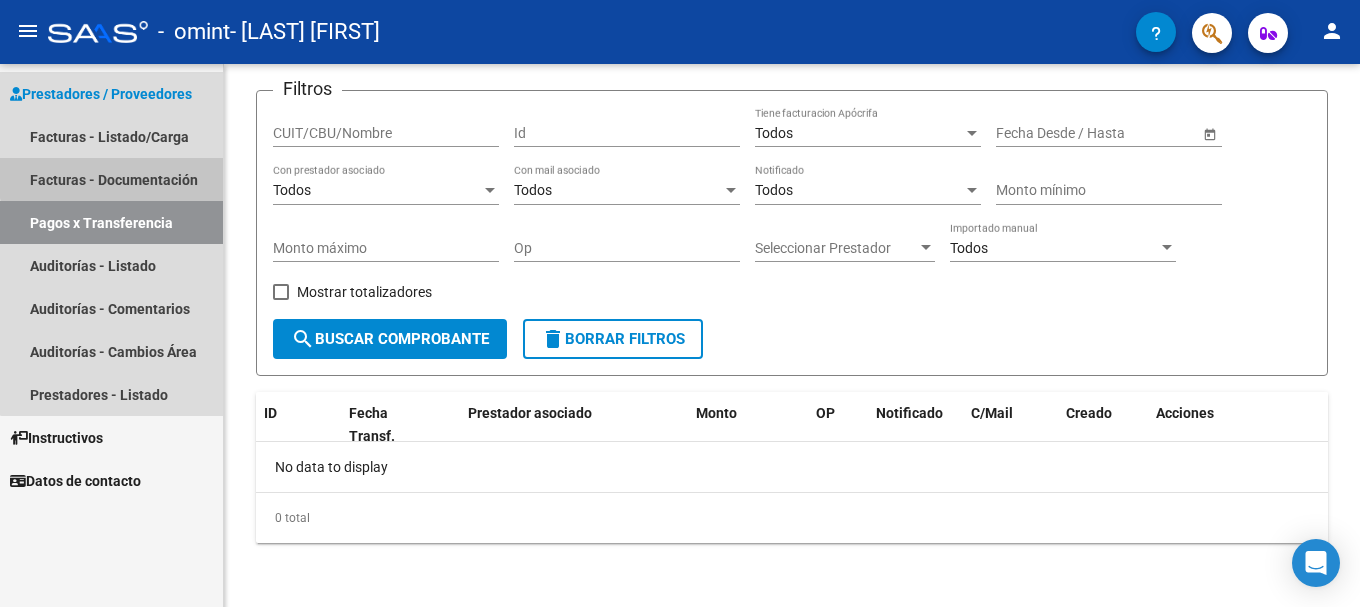 click on "Facturas - Documentación" at bounding box center [111, 179] 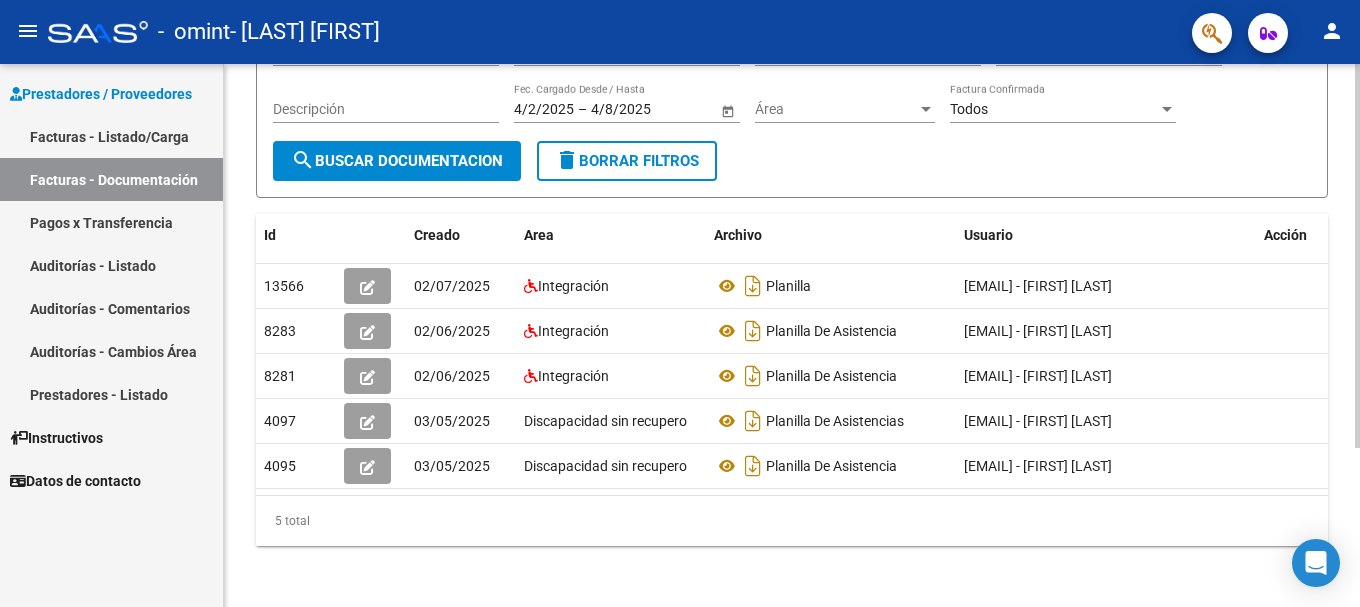 scroll, scrollTop: 217, scrollLeft: 0, axis: vertical 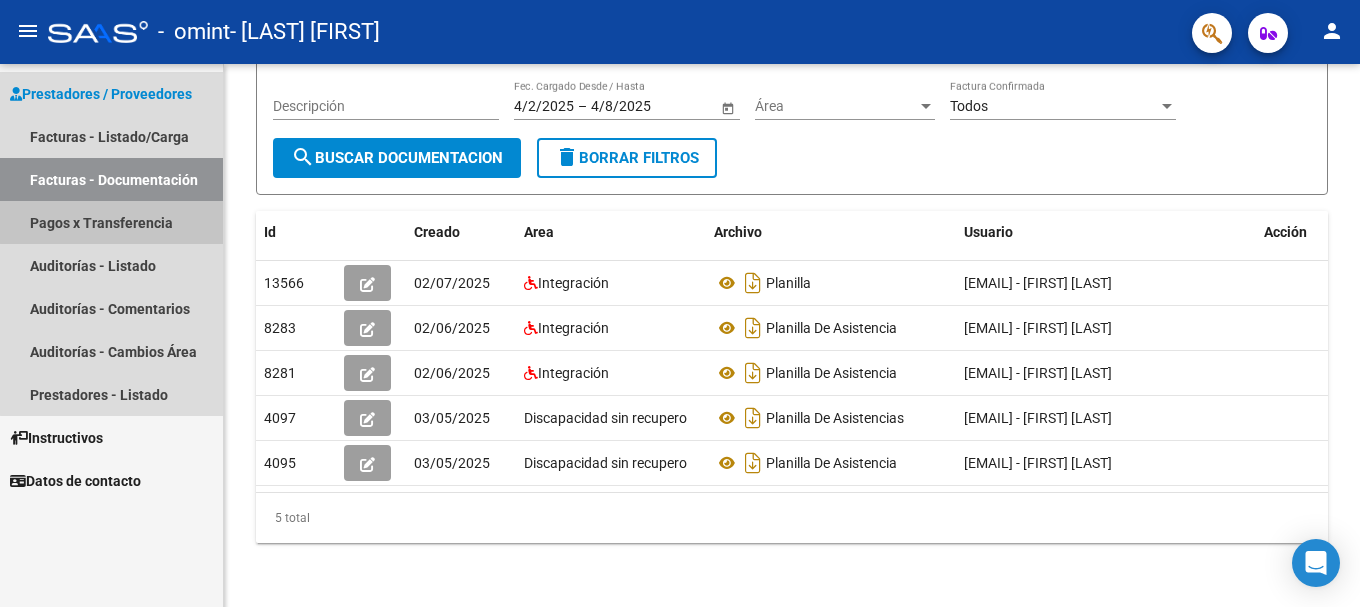 click on "Pagos x Transferencia" at bounding box center [111, 222] 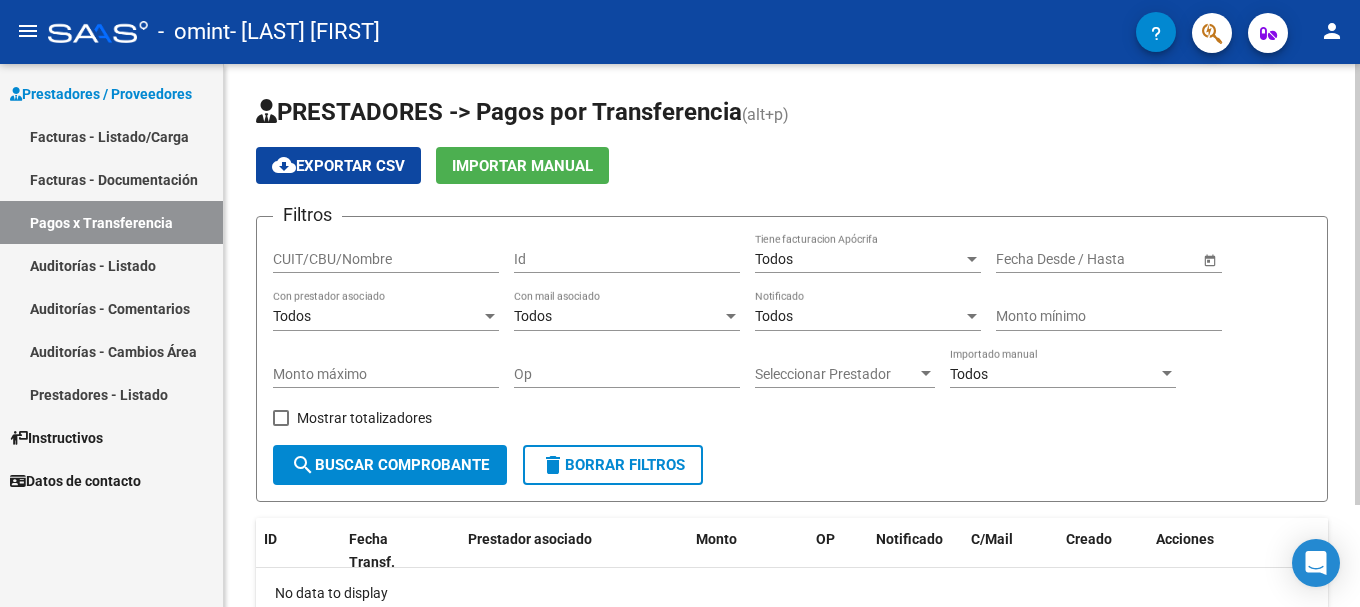 scroll, scrollTop: 126, scrollLeft: 0, axis: vertical 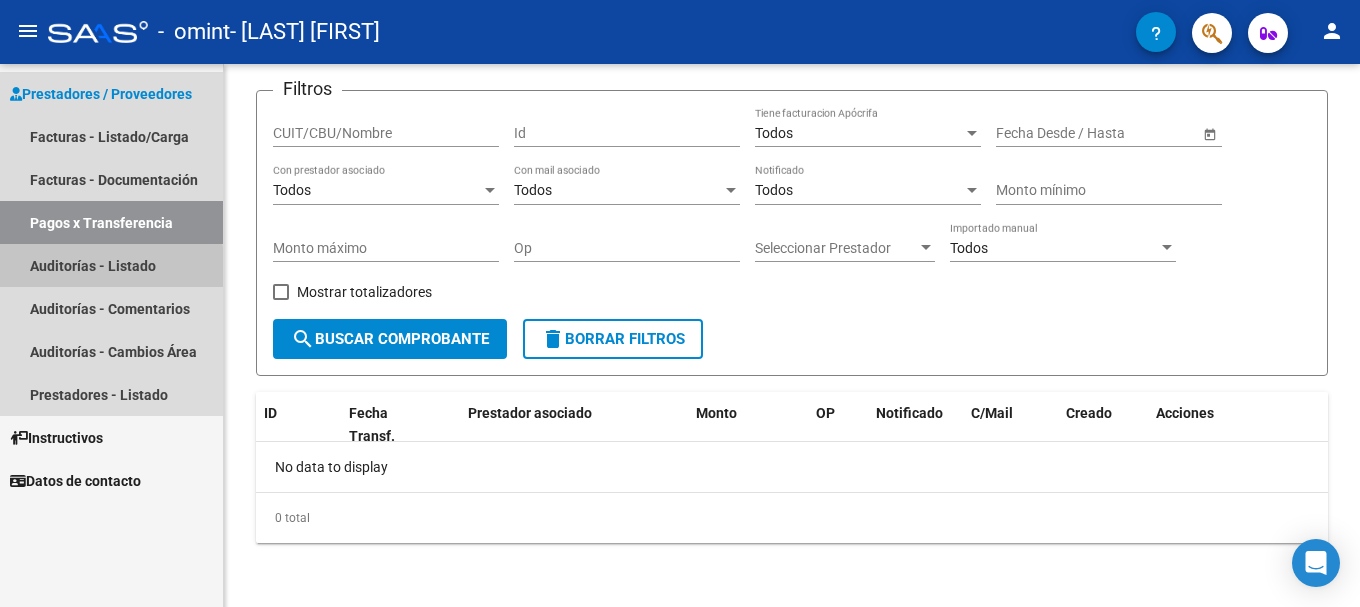 click on "Auditorías - Listado" at bounding box center (111, 265) 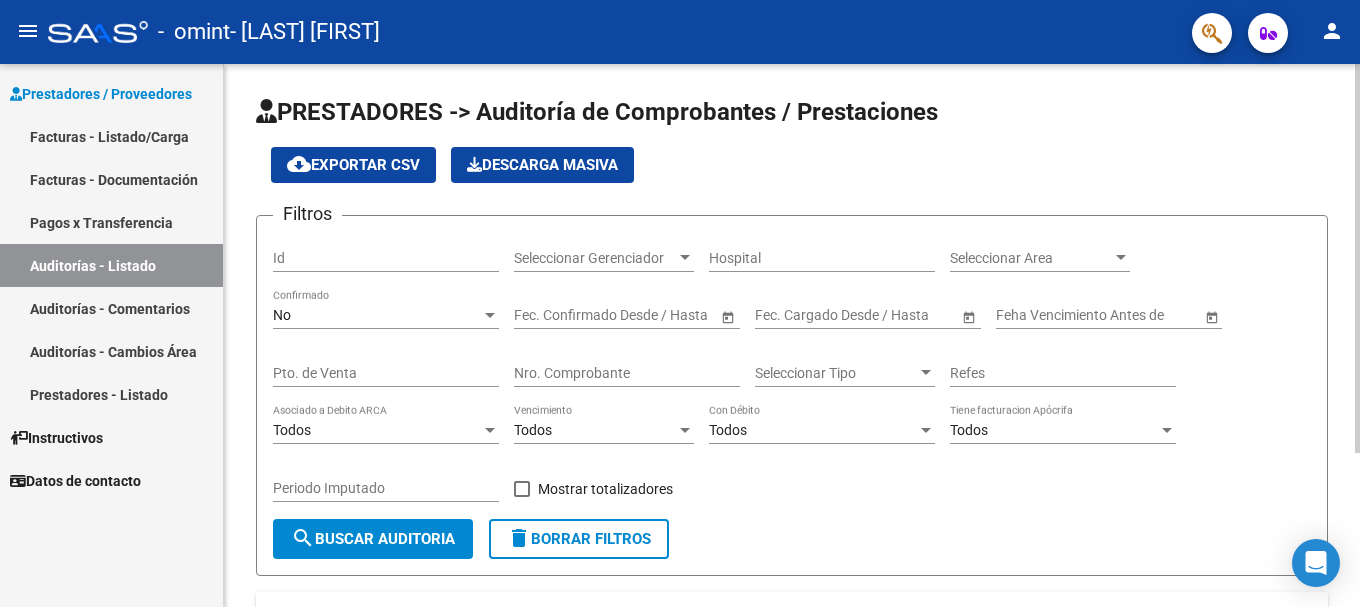 scroll, scrollTop: 214, scrollLeft: 0, axis: vertical 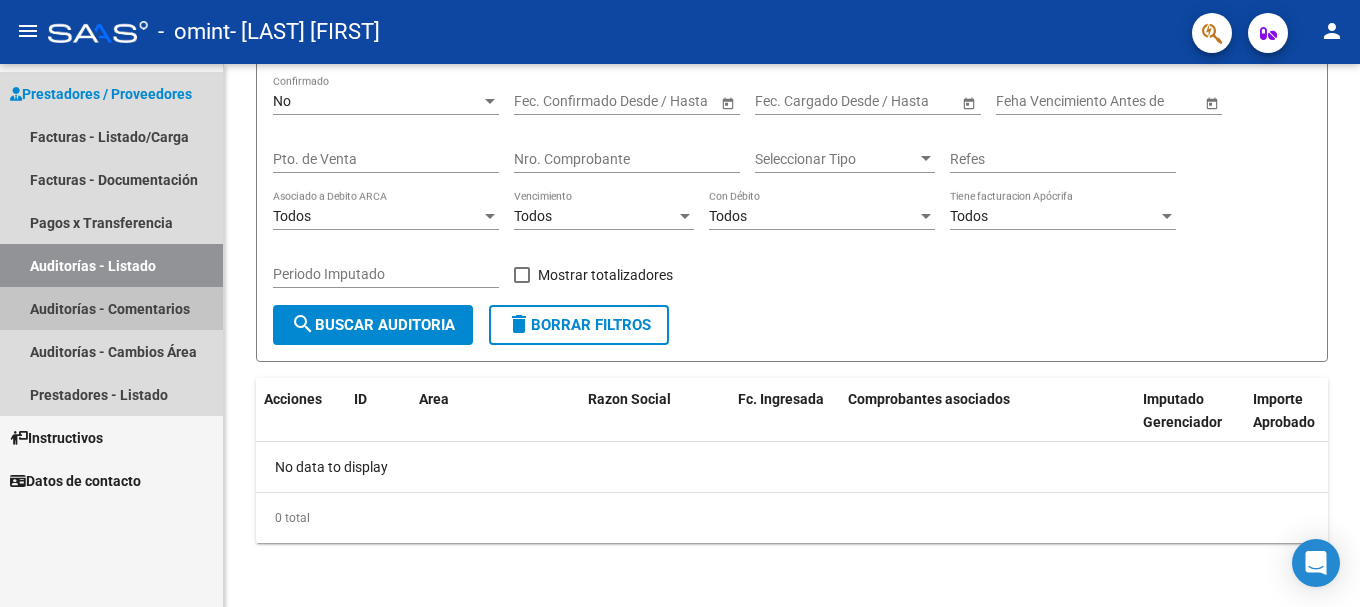 click on "Auditorías - Comentarios" at bounding box center (111, 308) 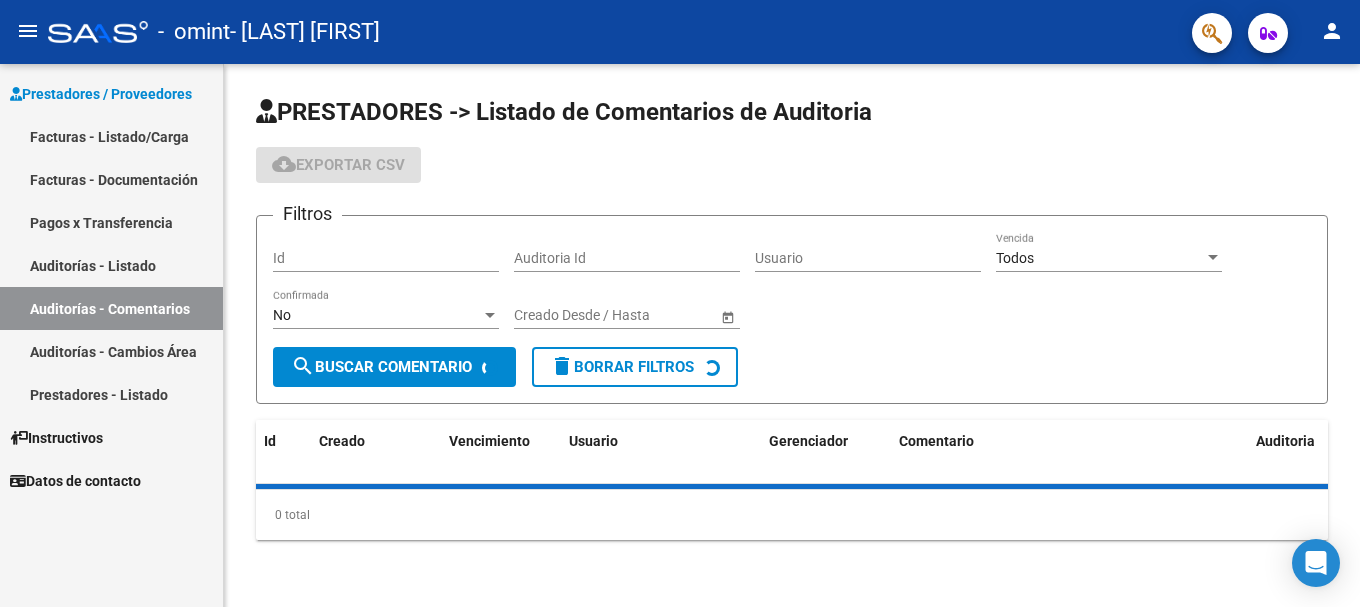 scroll, scrollTop: 0, scrollLeft: 0, axis: both 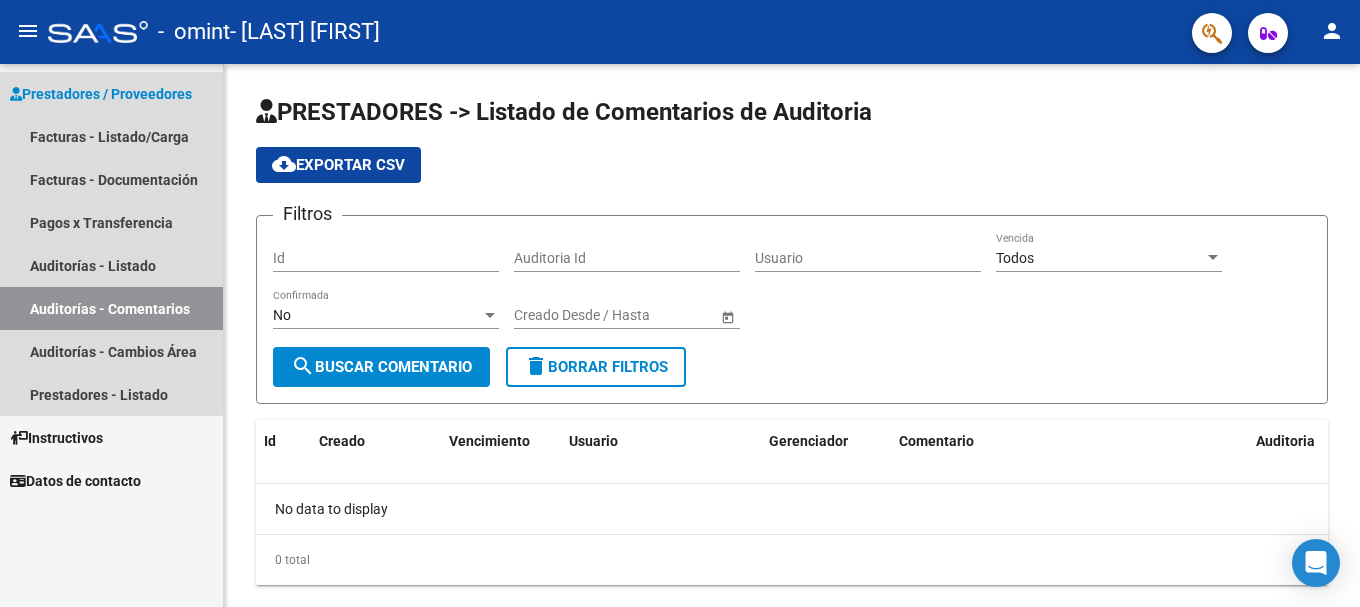 click on "Prestadores / Proveedores" at bounding box center (101, 94) 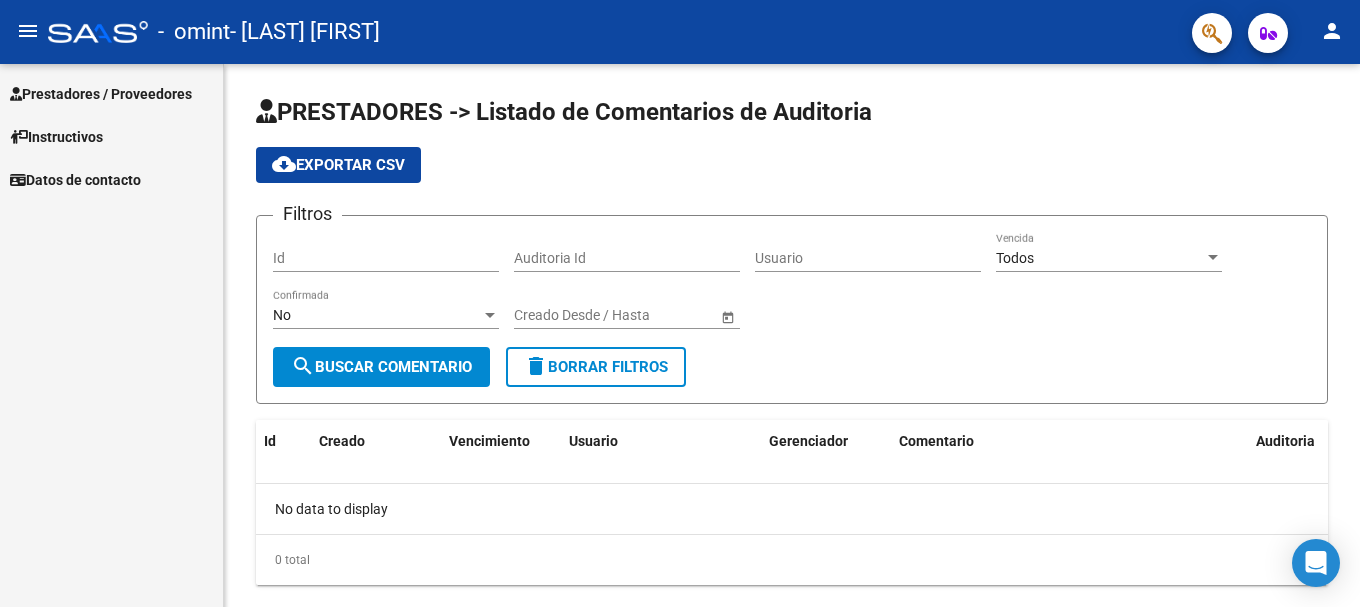 click on "Prestadores / Proveedores" at bounding box center (101, 94) 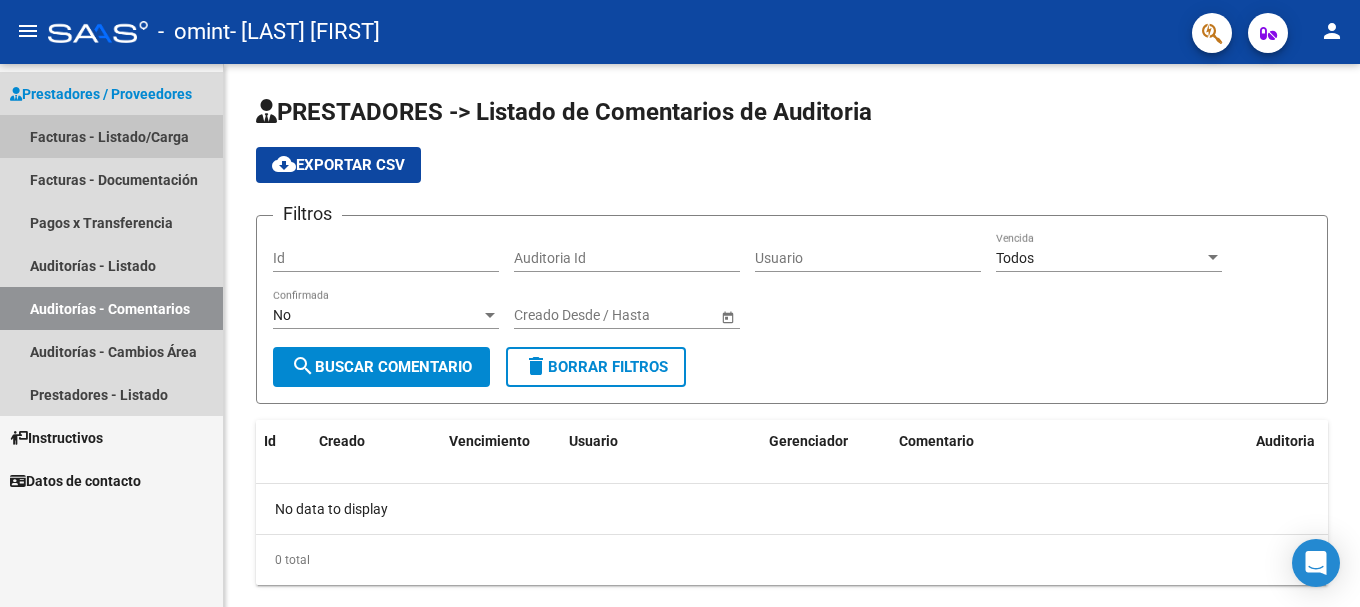 click on "Facturas - Listado/Carga" at bounding box center [111, 136] 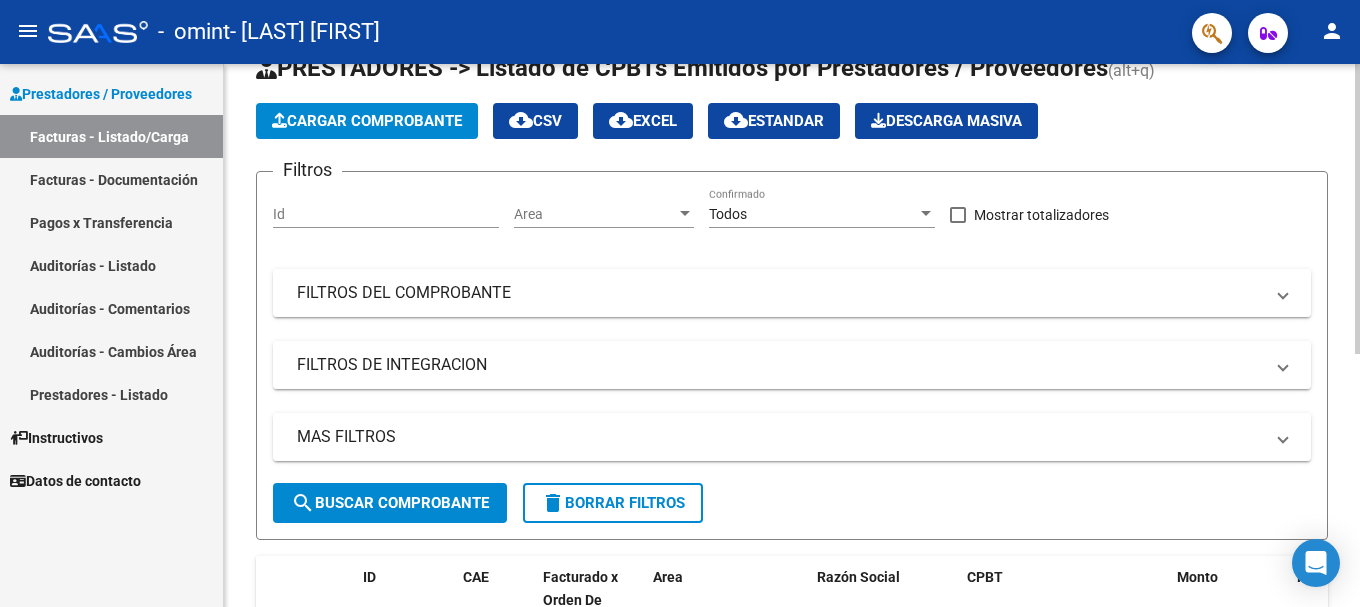 scroll, scrollTop: 65, scrollLeft: 0, axis: vertical 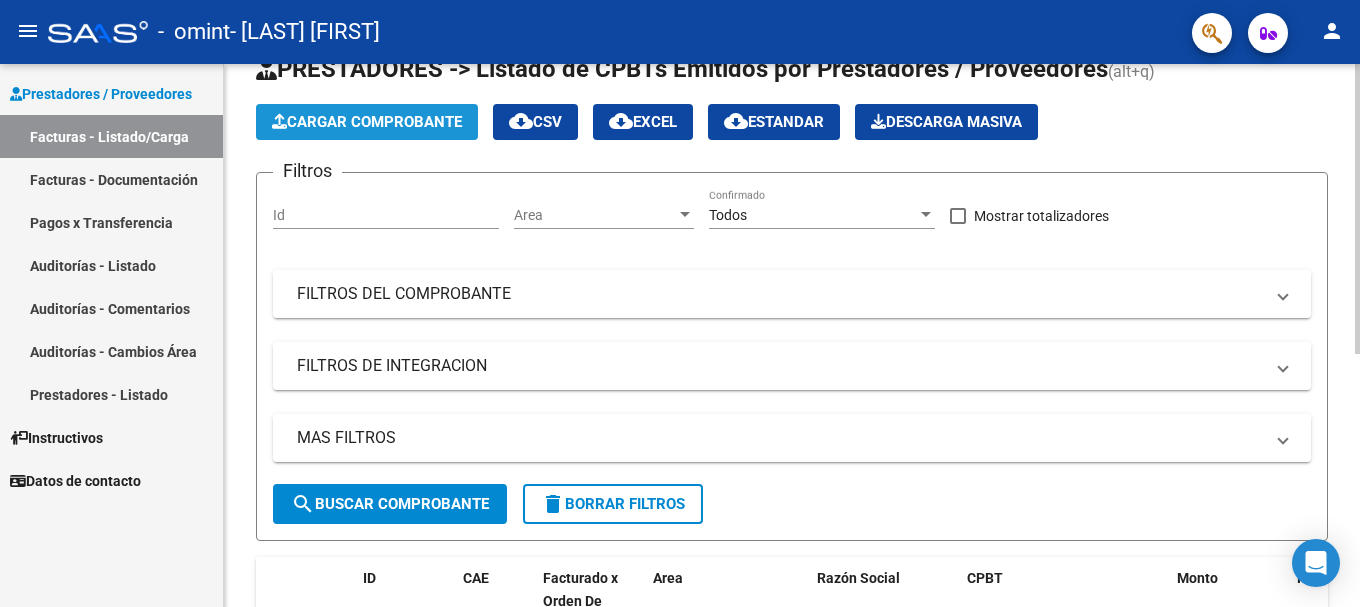 click on "Cargar Comprobante" 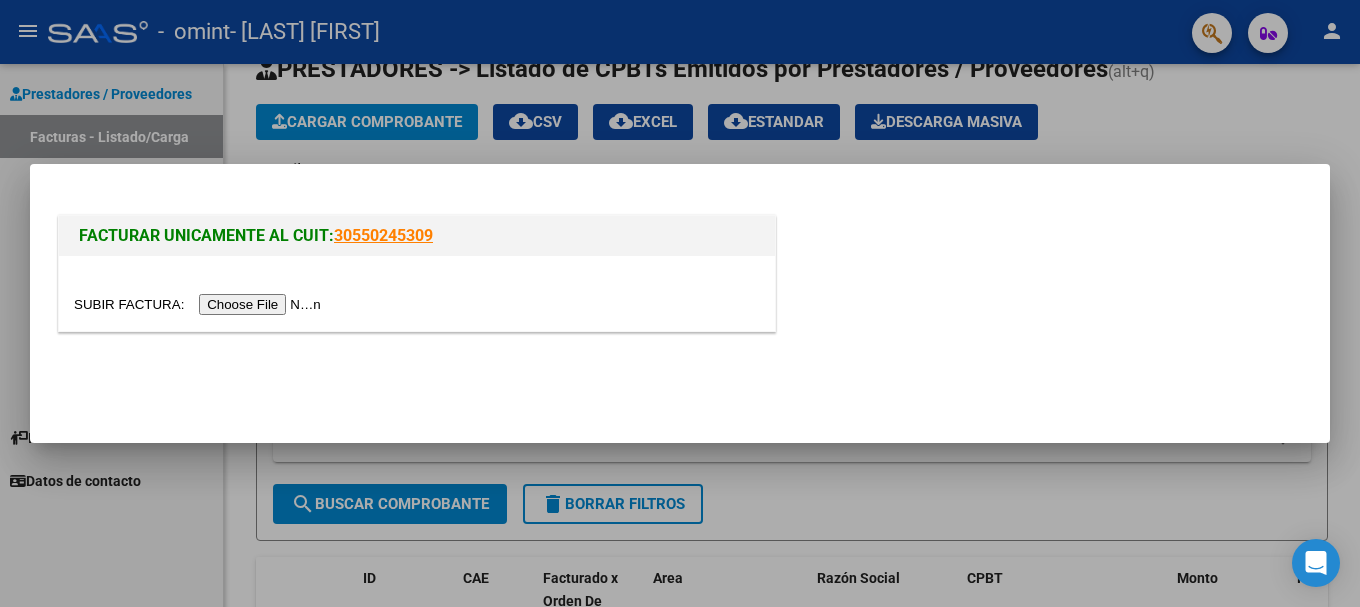 click at bounding box center (200, 304) 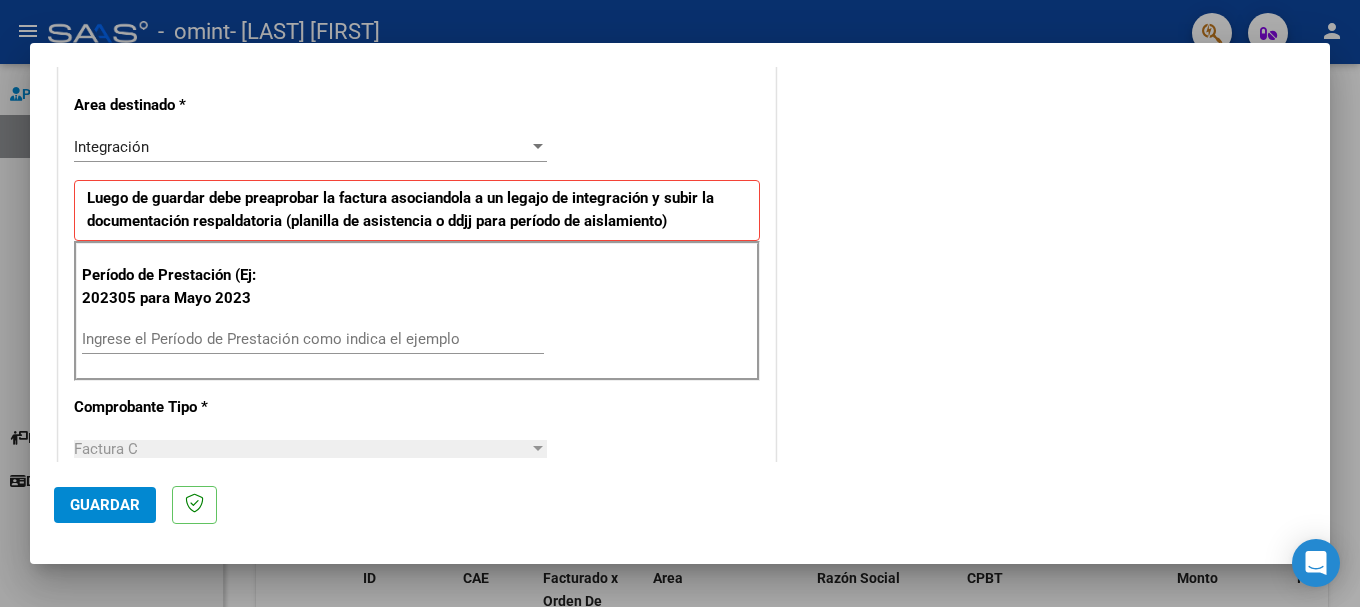 scroll, scrollTop: 408, scrollLeft: 0, axis: vertical 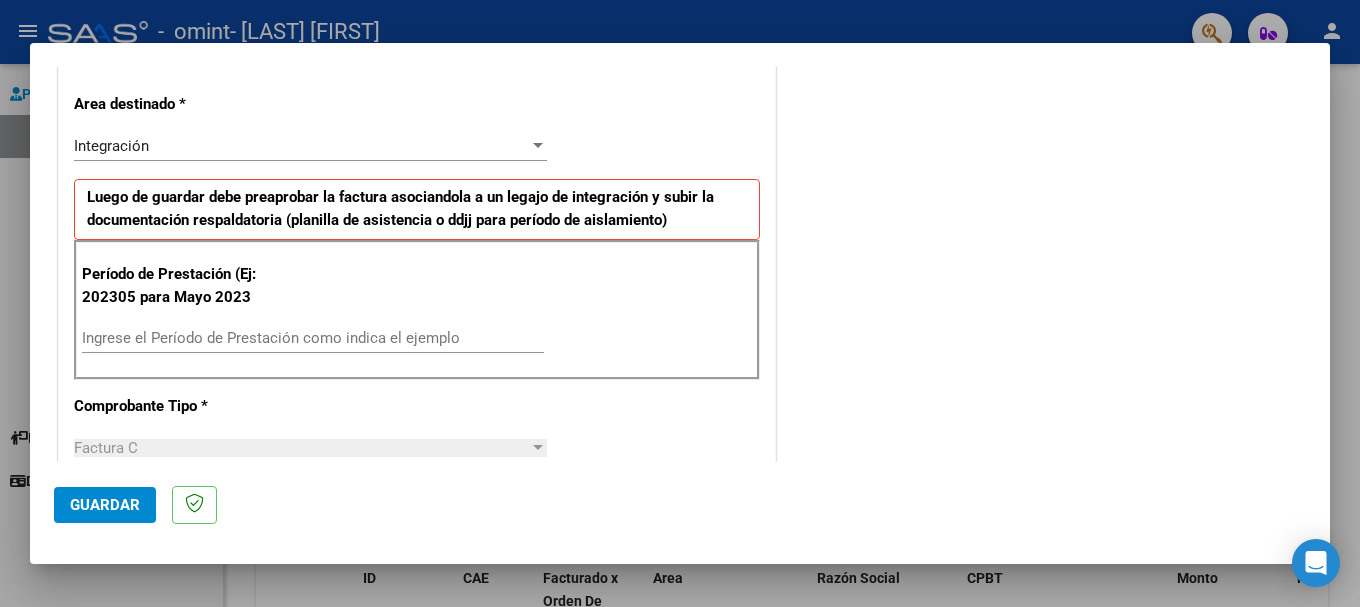 click at bounding box center [538, 145] 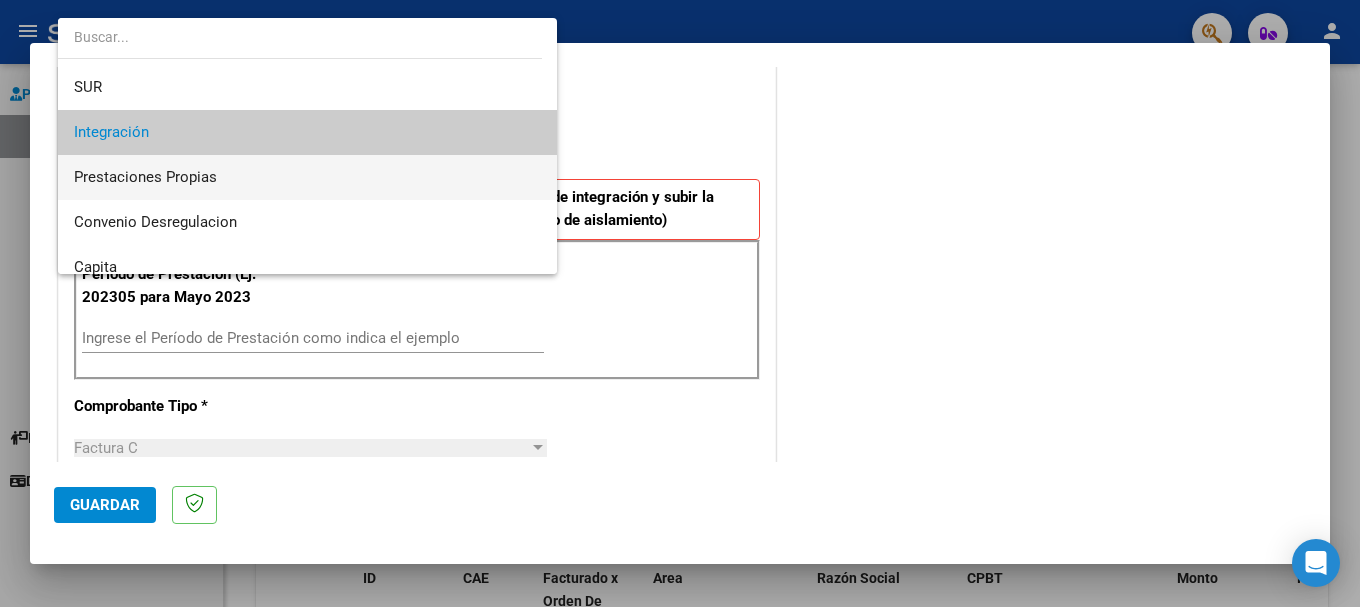scroll, scrollTop: 149, scrollLeft: 0, axis: vertical 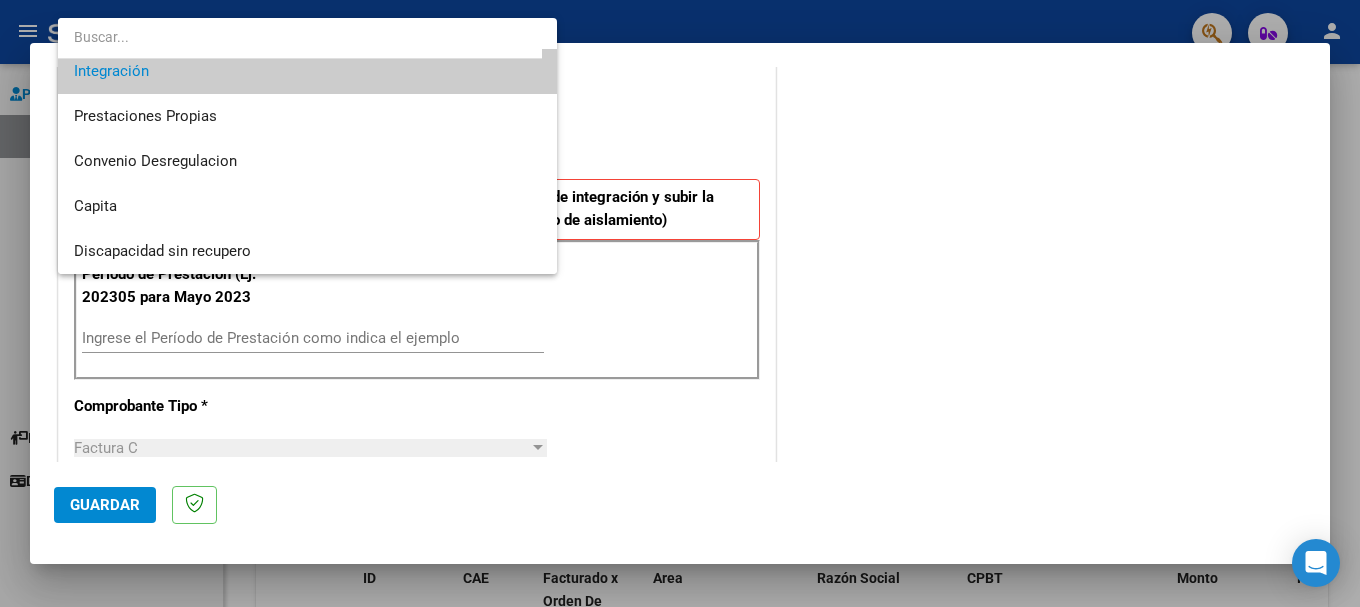 click at bounding box center (300, 37) 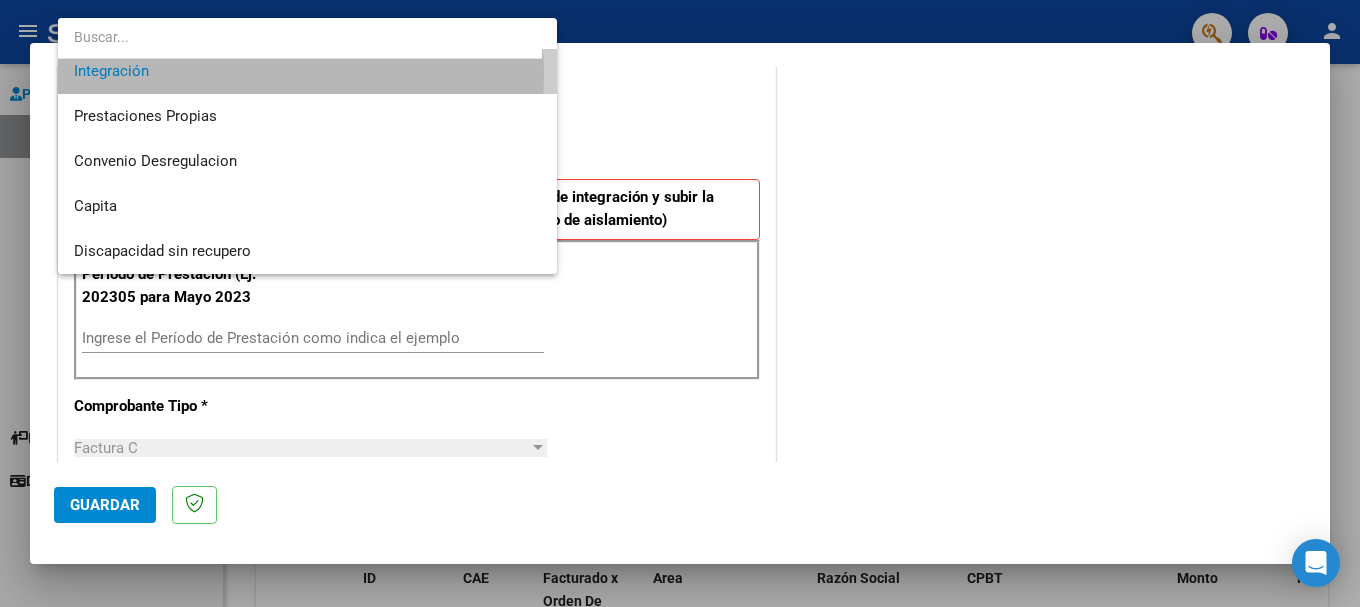 click on "Integración" at bounding box center (307, 71) 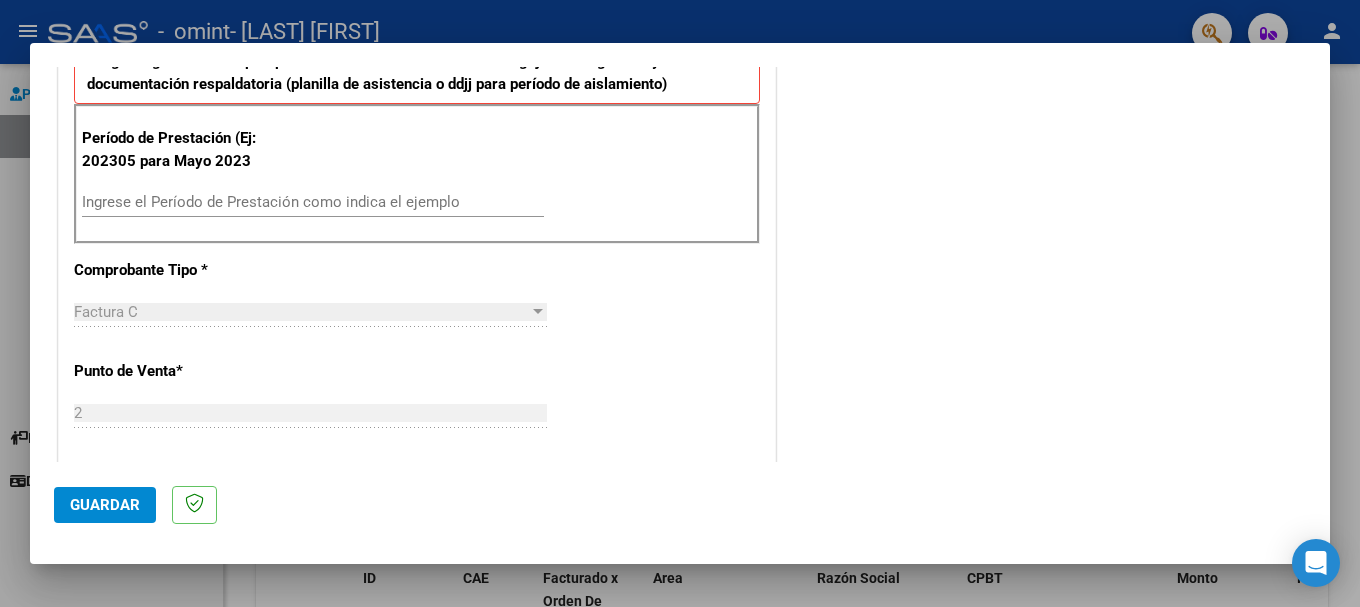 scroll, scrollTop: 545, scrollLeft: 0, axis: vertical 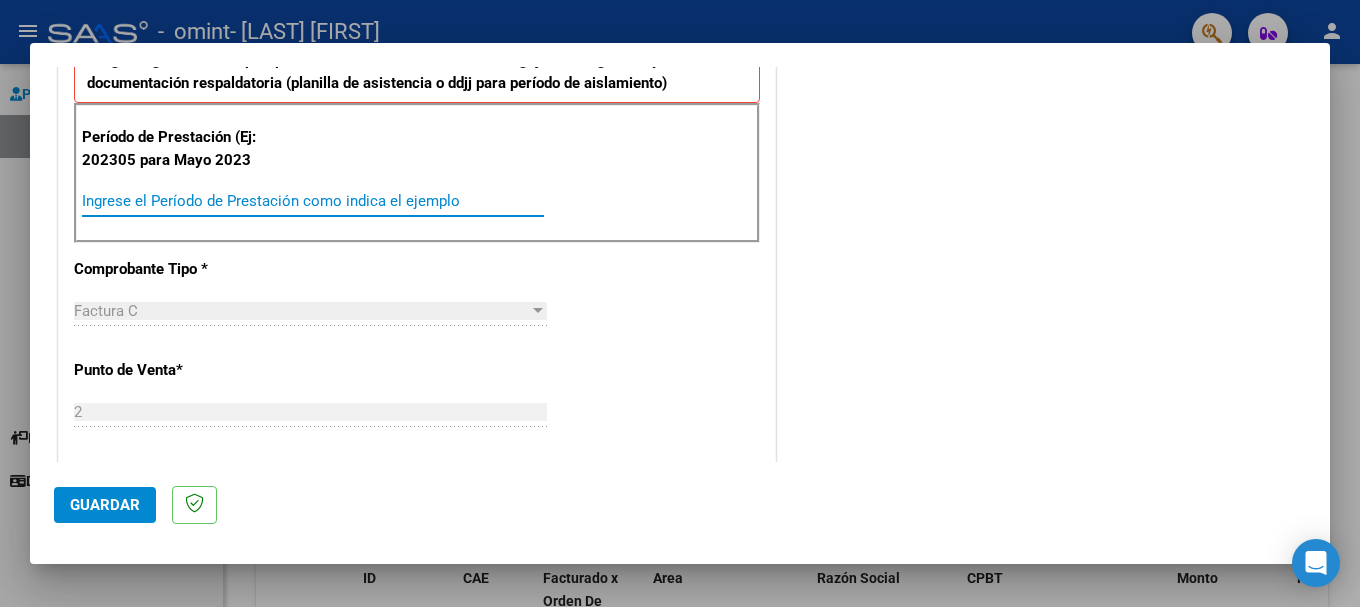 click on "Ingrese el Período de Prestación como indica el ejemplo" at bounding box center [313, 201] 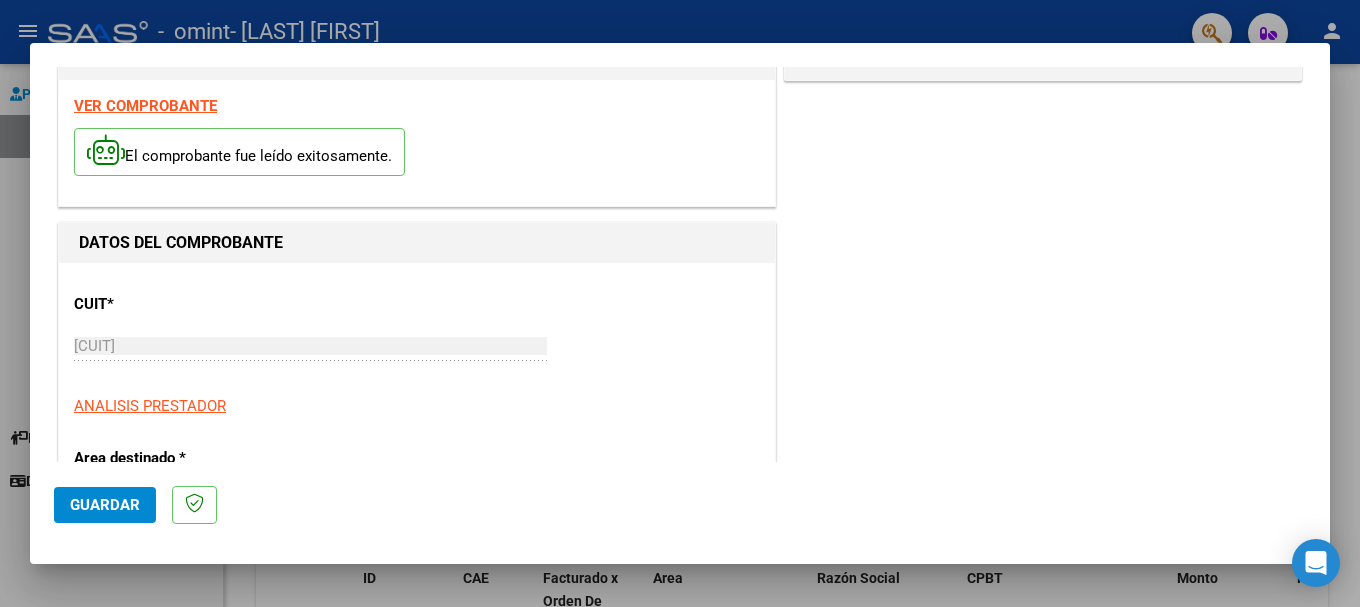 scroll, scrollTop: 43, scrollLeft: 0, axis: vertical 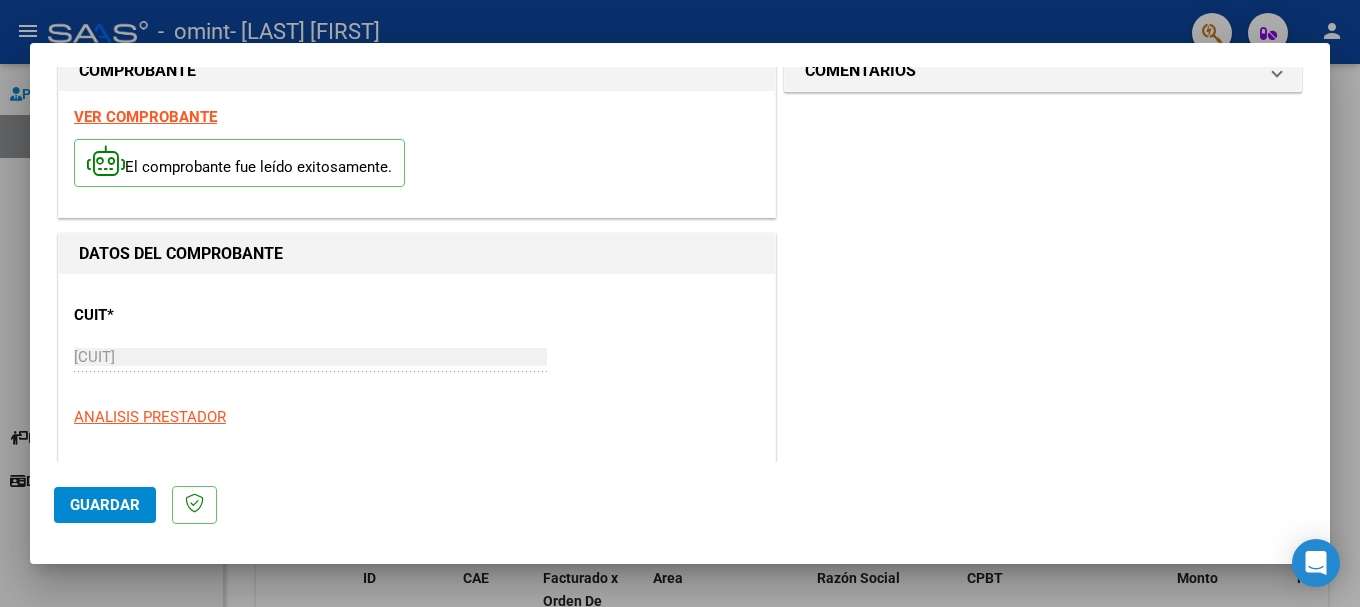 type on "202507" 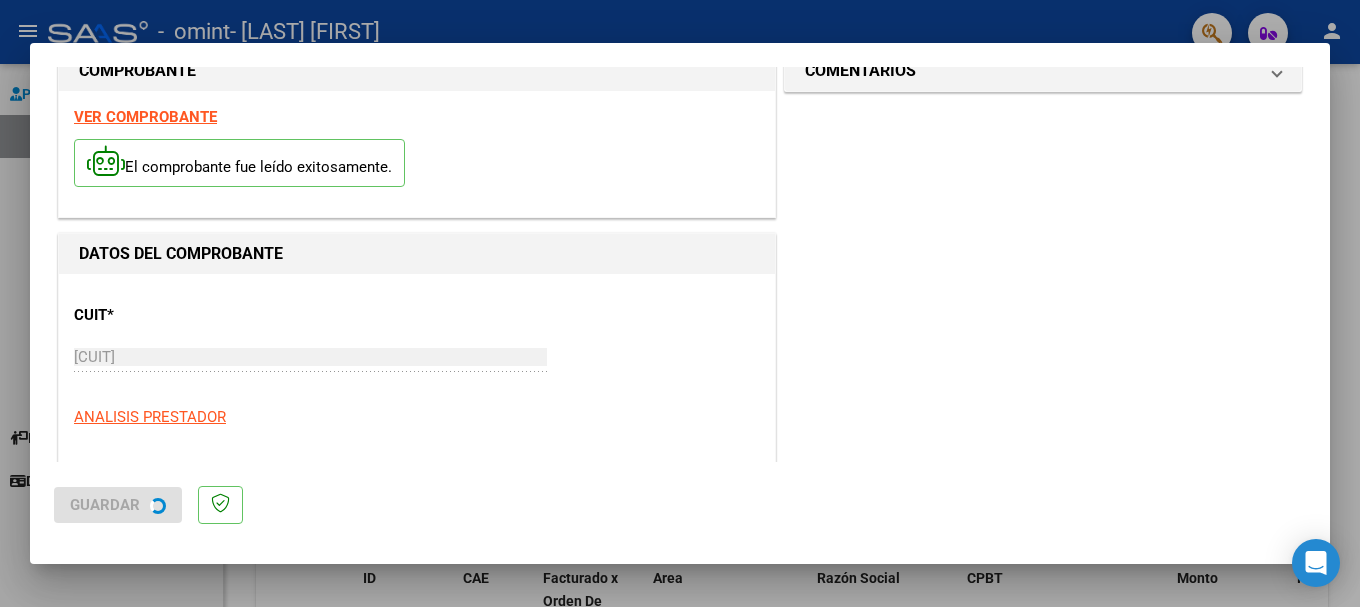 scroll, scrollTop: 0, scrollLeft: 0, axis: both 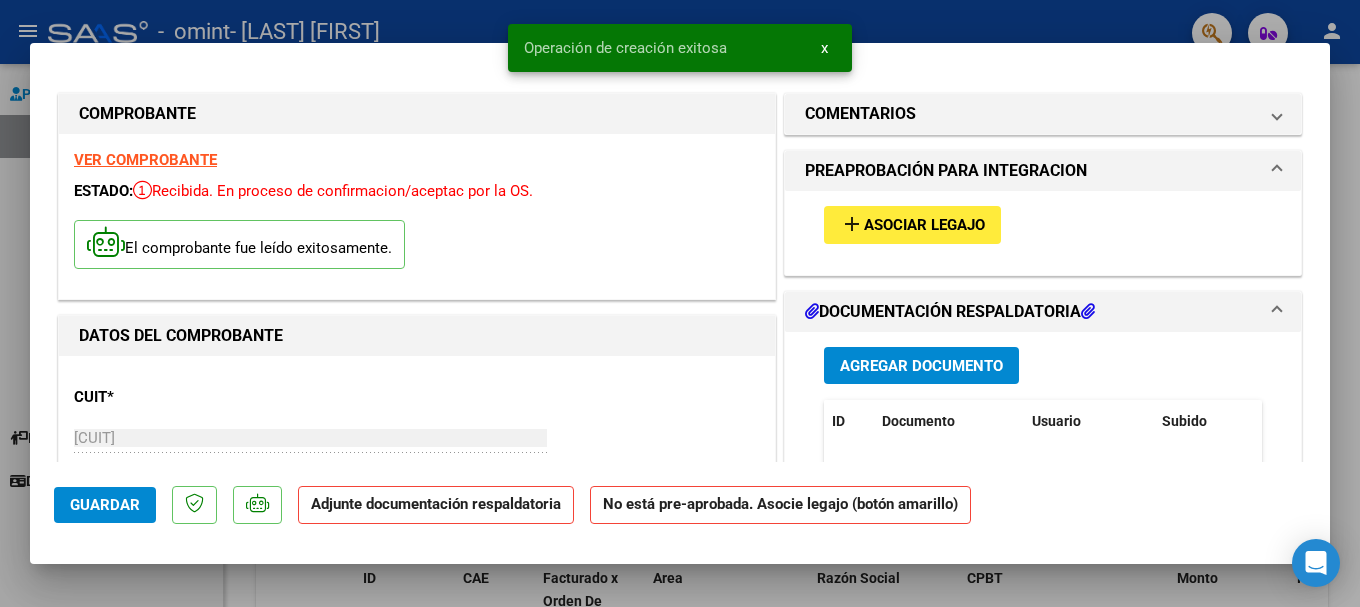 click on "Agregar Documento" at bounding box center (921, 365) 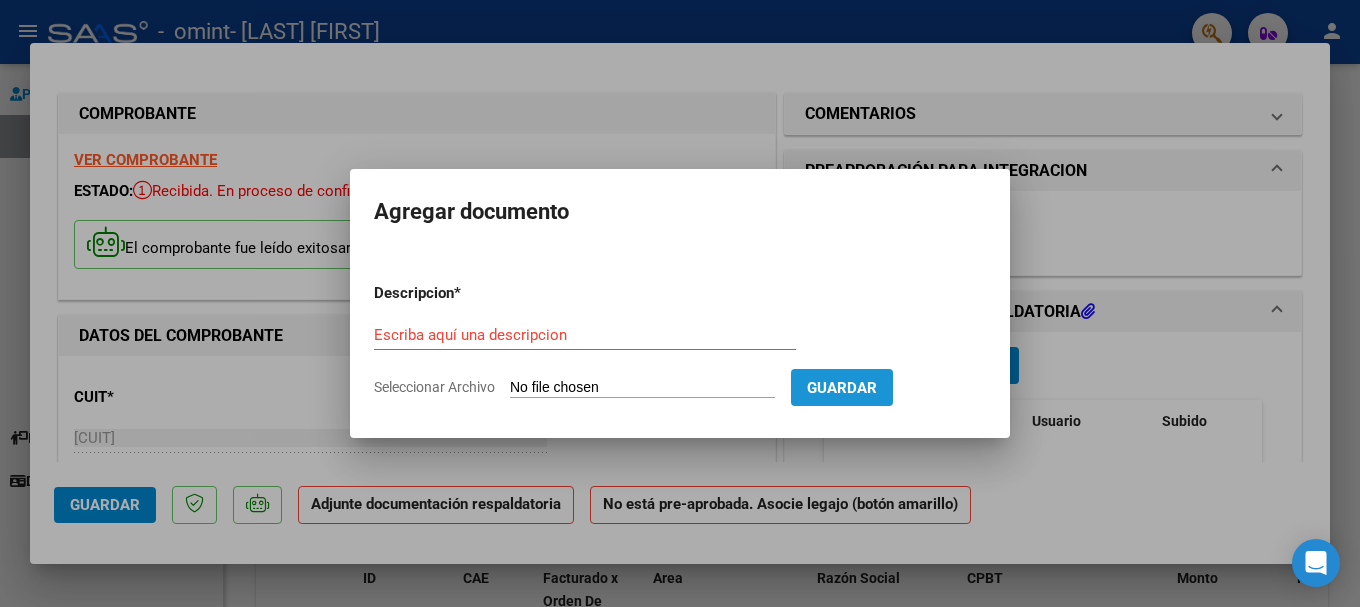 click on "Guardar" at bounding box center (842, 387) 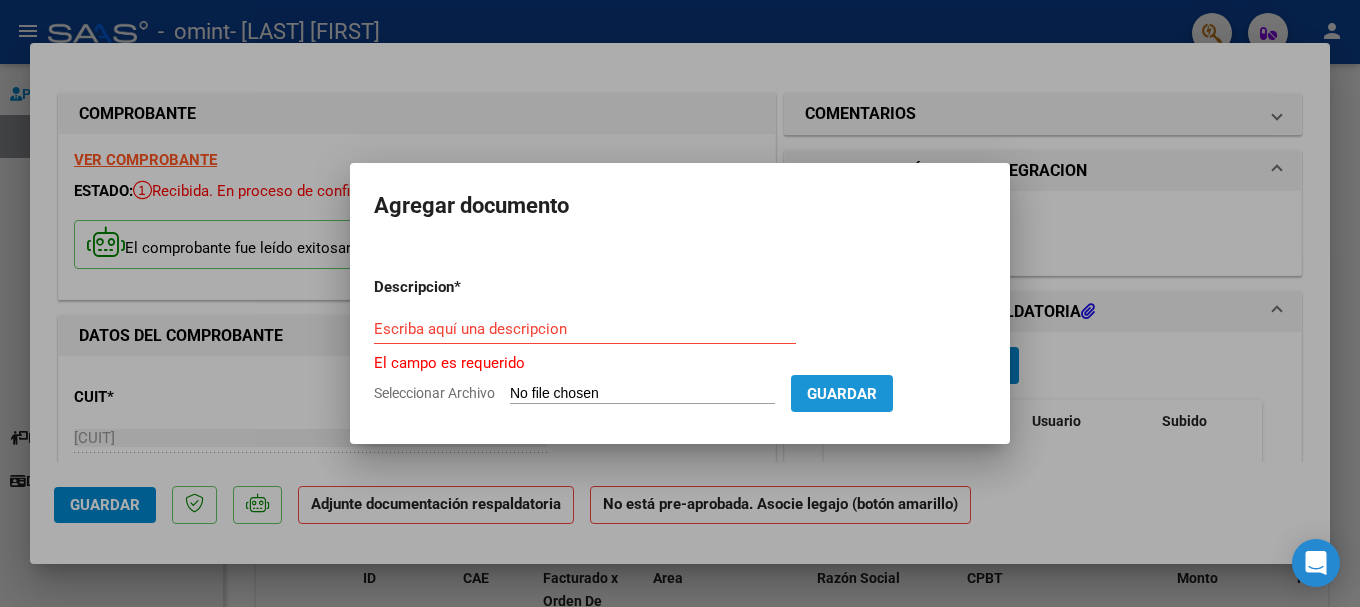 click on "Guardar" at bounding box center (842, 394) 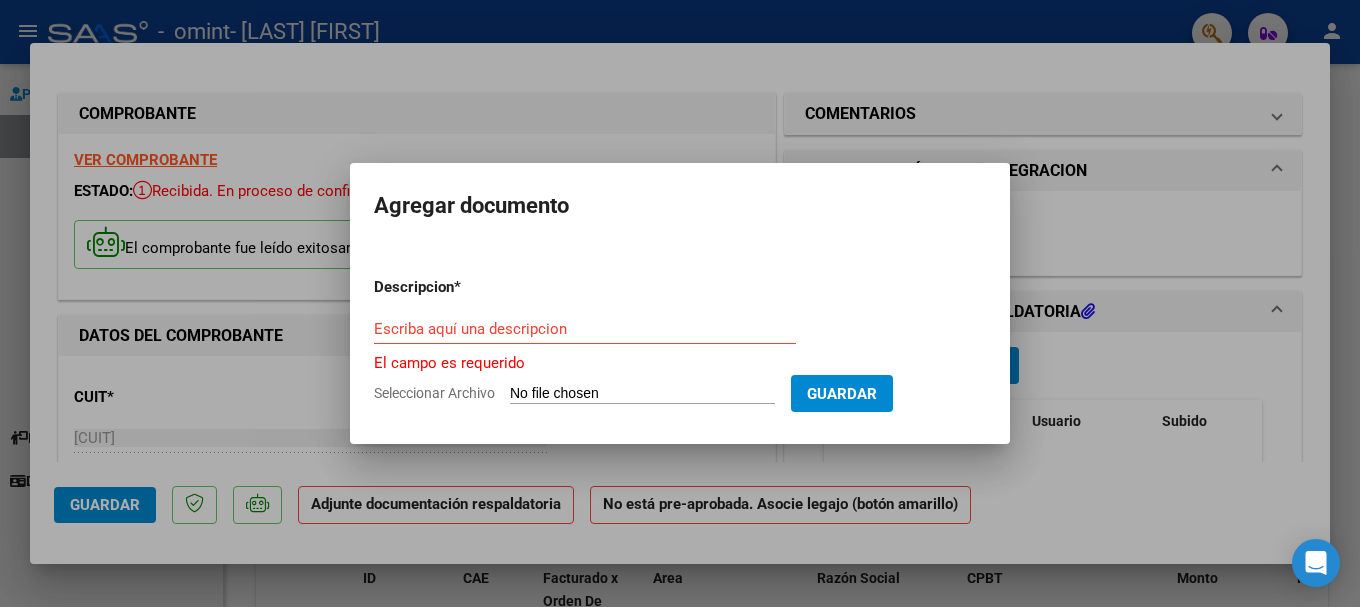 click on "Guardar" at bounding box center (842, 394) 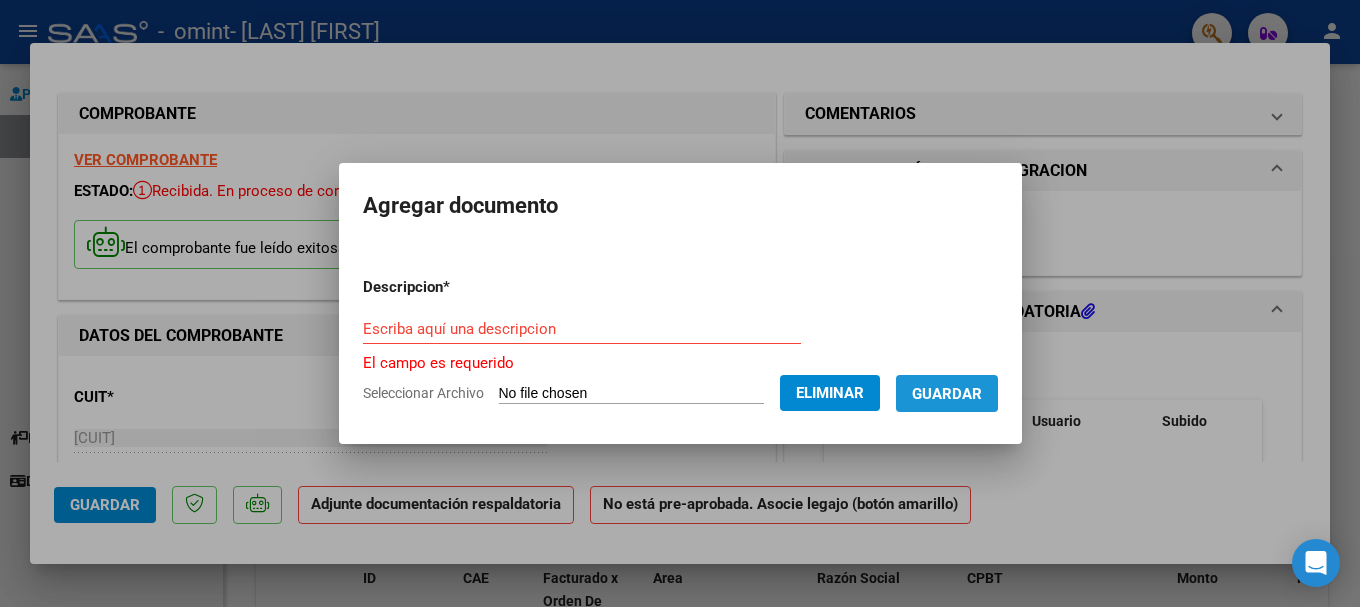click on "Guardar" at bounding box center (947, 393) 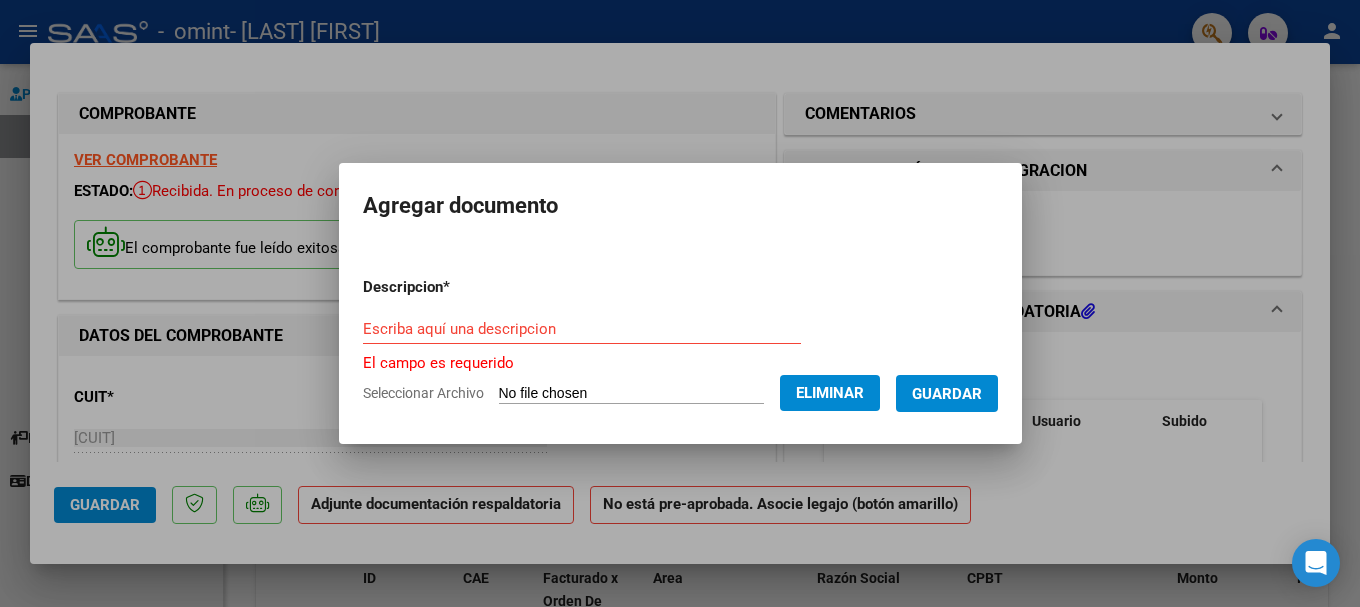 click on "Guardar" at bounding box center [947, 394] 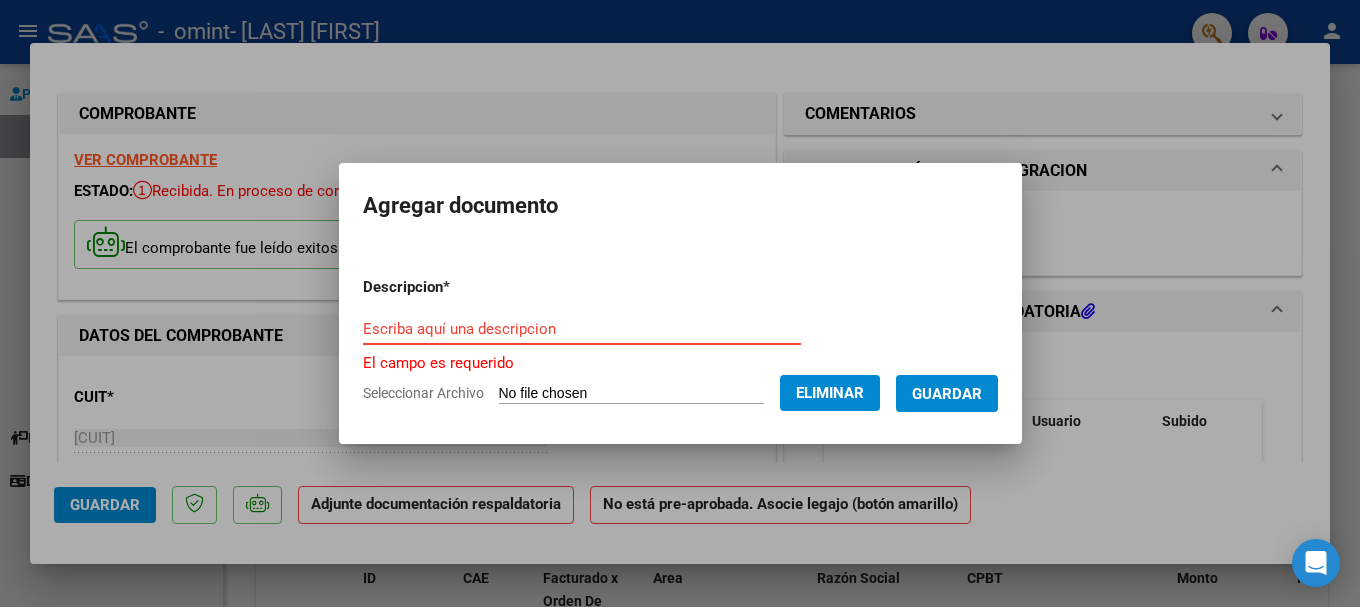 click on "Escriba aquí una descripcion" at bounding box center (582, 329) 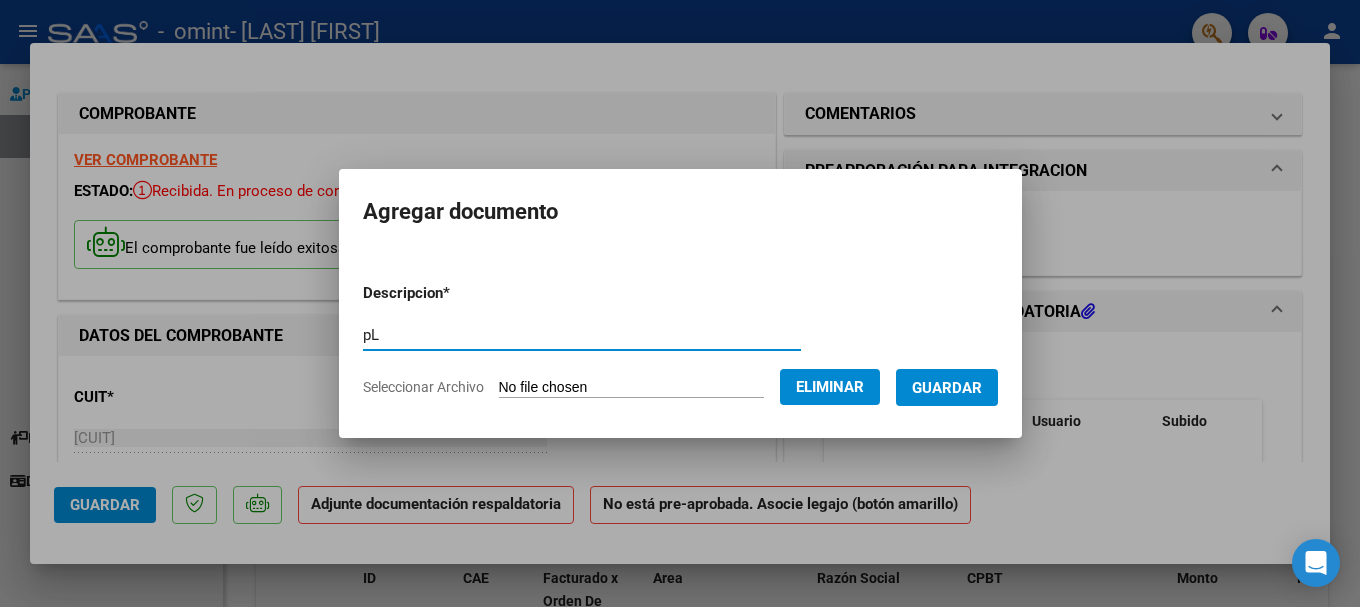type on "p" 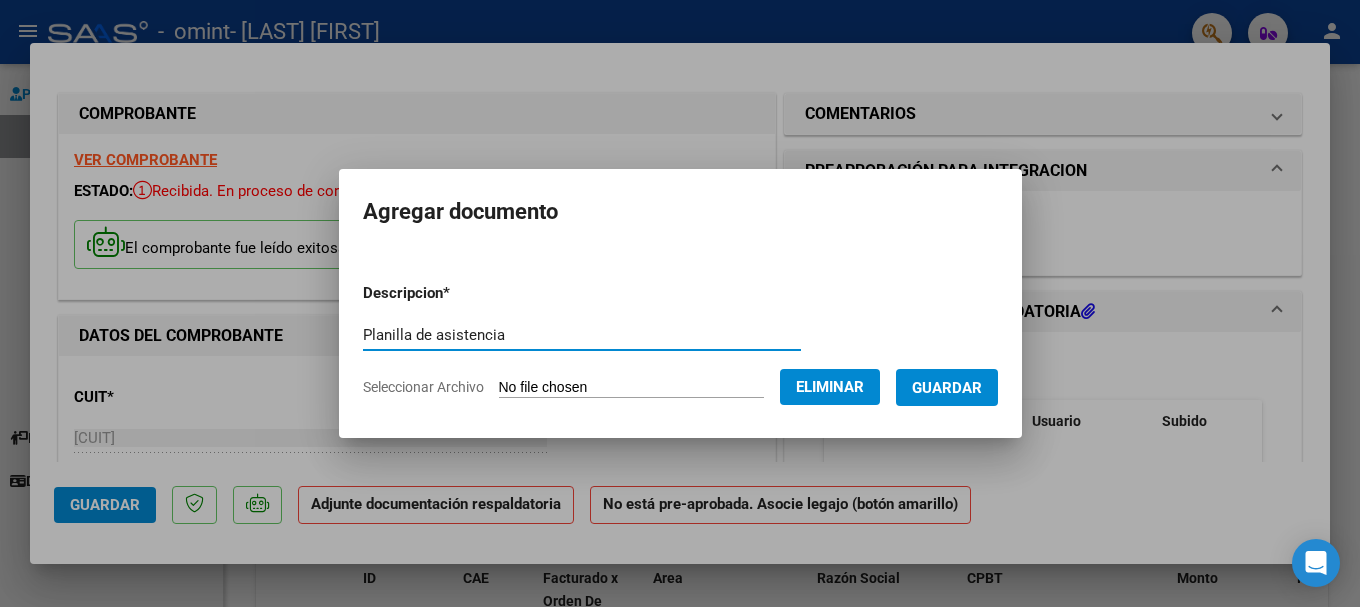 type on "Planilla de asistencia" 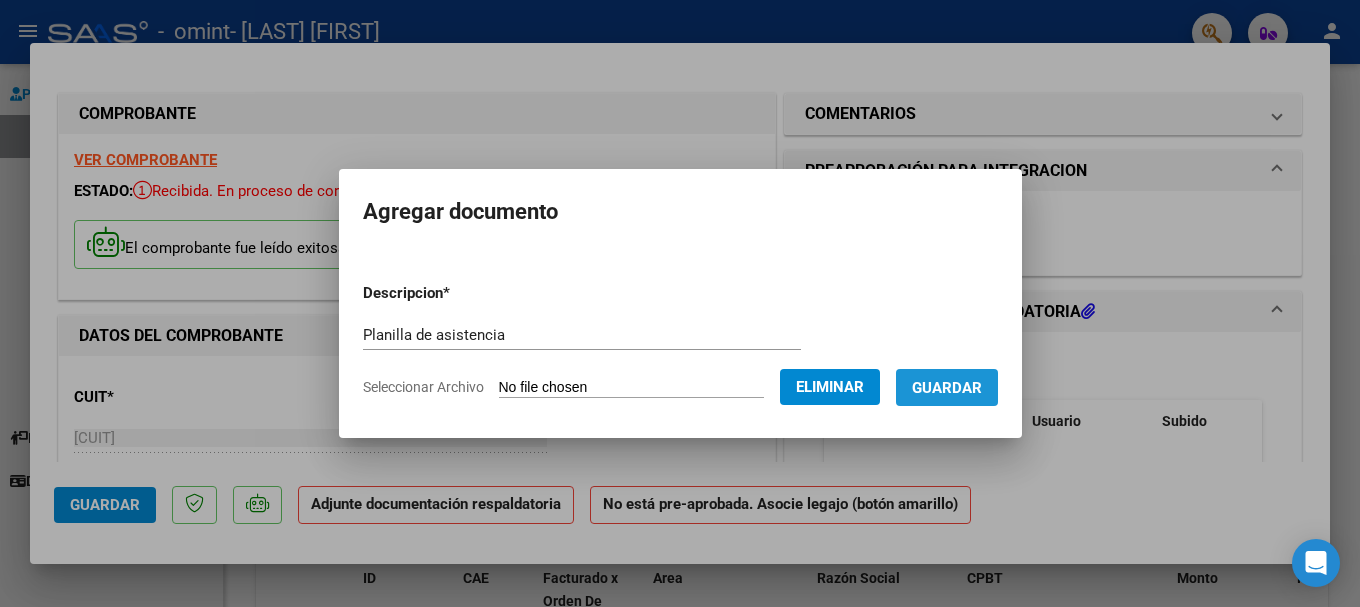 click on "Guardar" at bounding box center (947, 388) 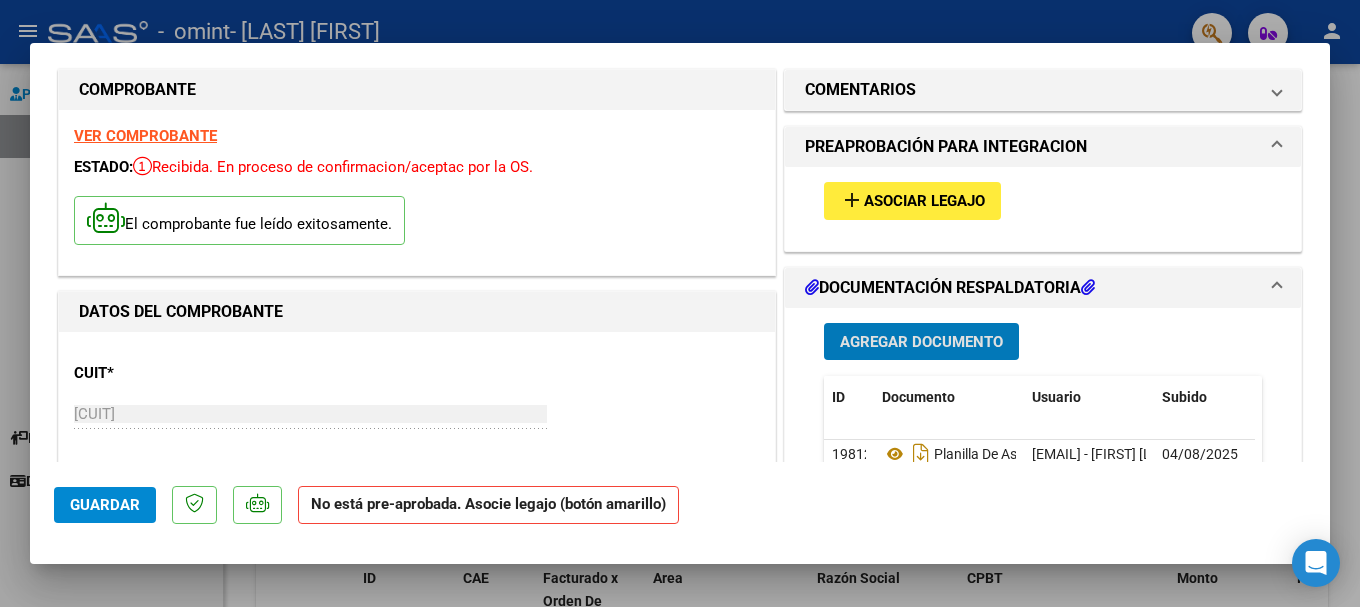 scroll, scrollTop: 0, scrollLeft: 0, axis: both 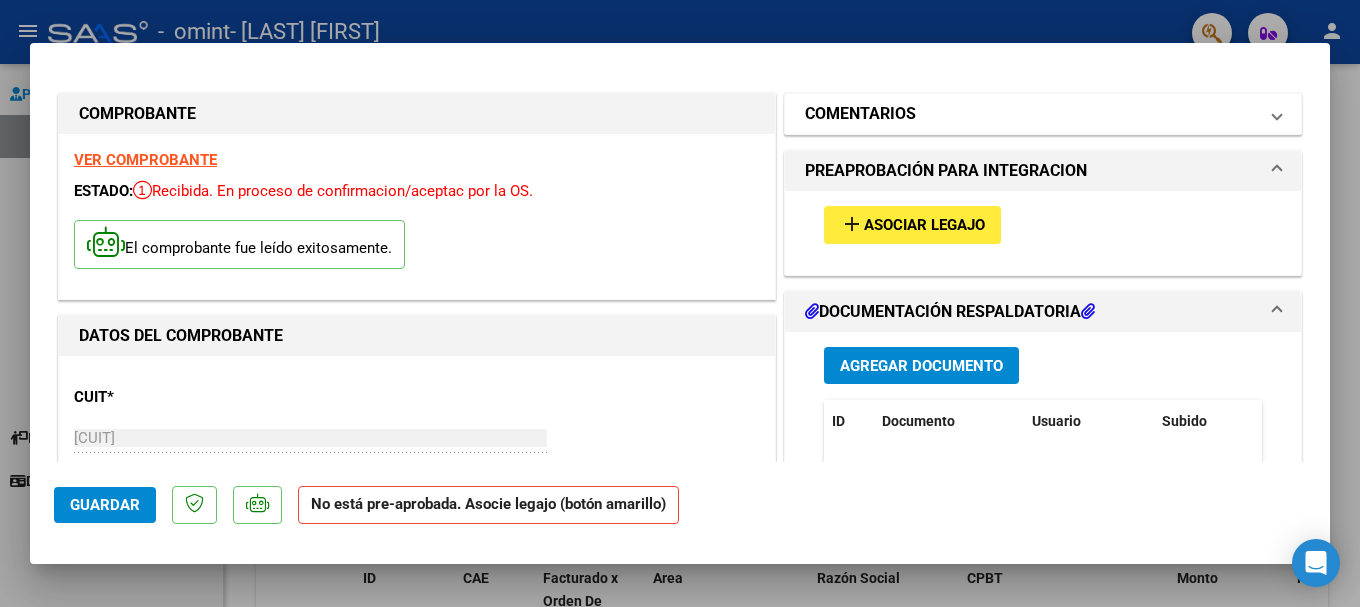 click on "COMENTARIOS" at bounding box center [1031, 114] 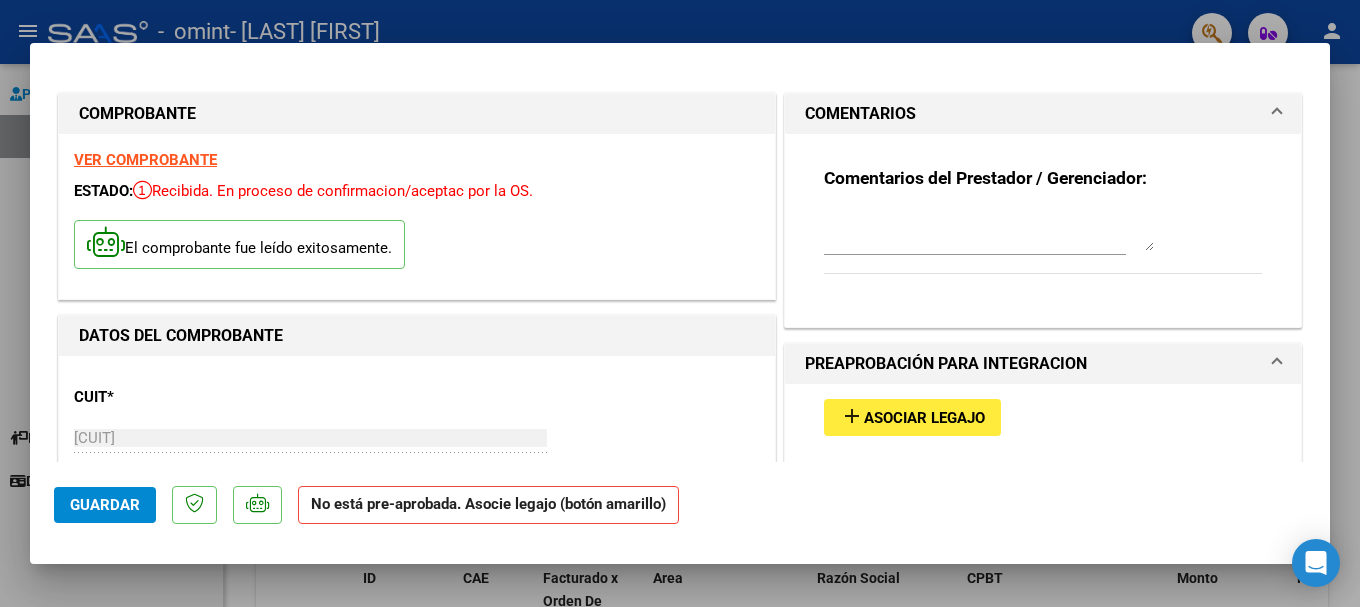 click on "PREAPROBACIÓN PARA INTEGRACION" at bounding box center (1031, 364) 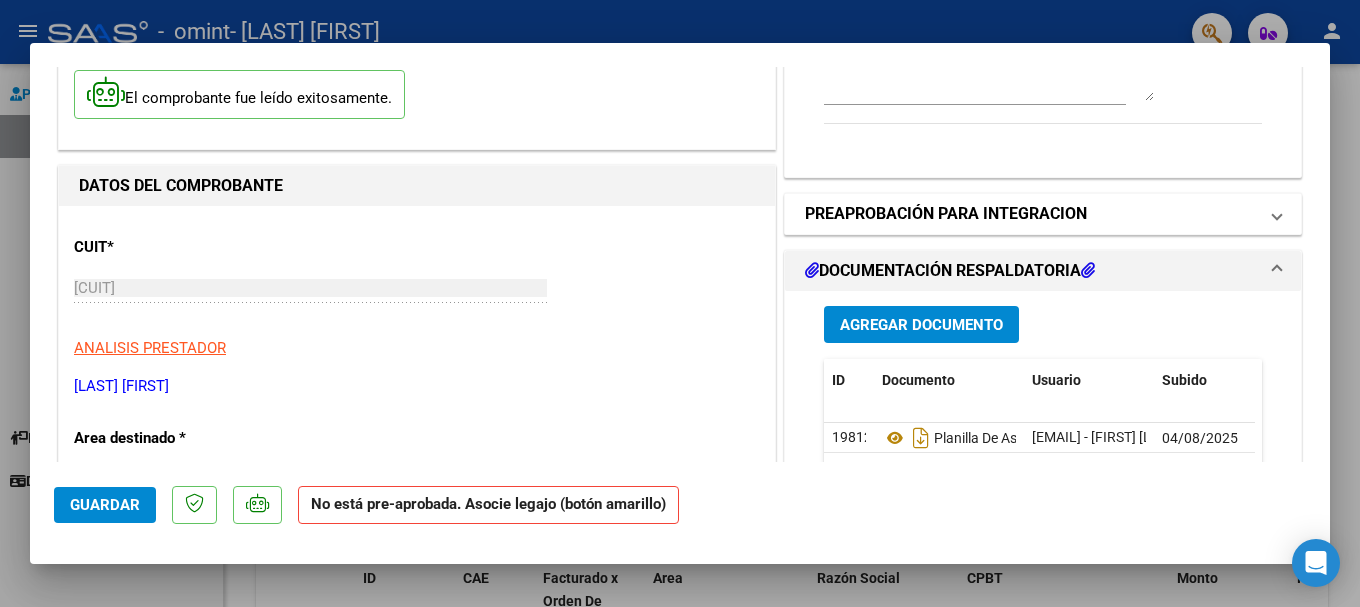 scroll, scrollTop: 152, scrollLeft: 0, axis: vertical 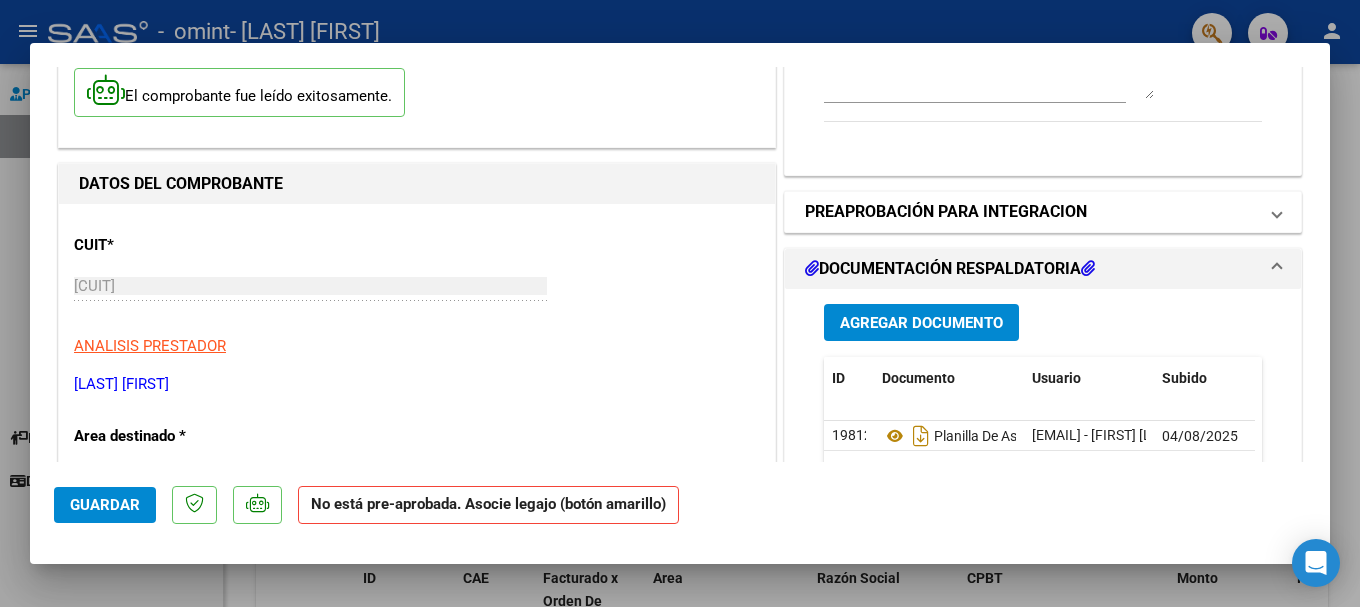 click on "PREAPROBACIÓN PARA INTEGRACION" at bounding box center (1031, 212) 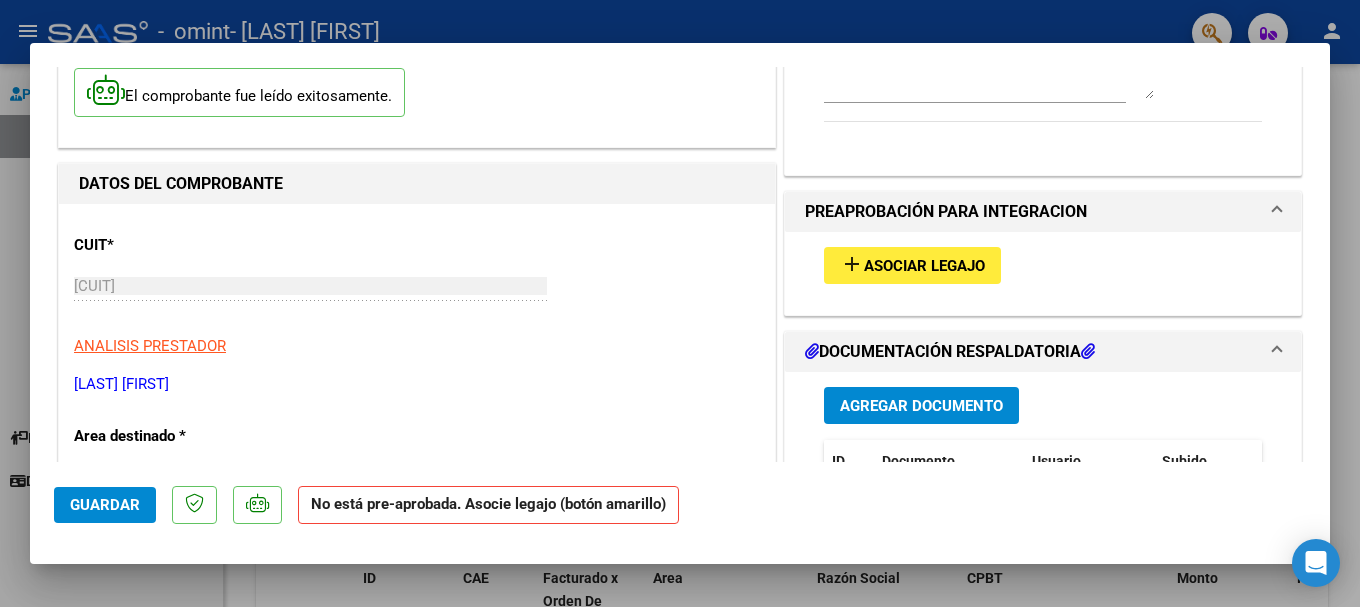 click on "Asociar Legajo" at bounding box center [924, 266] 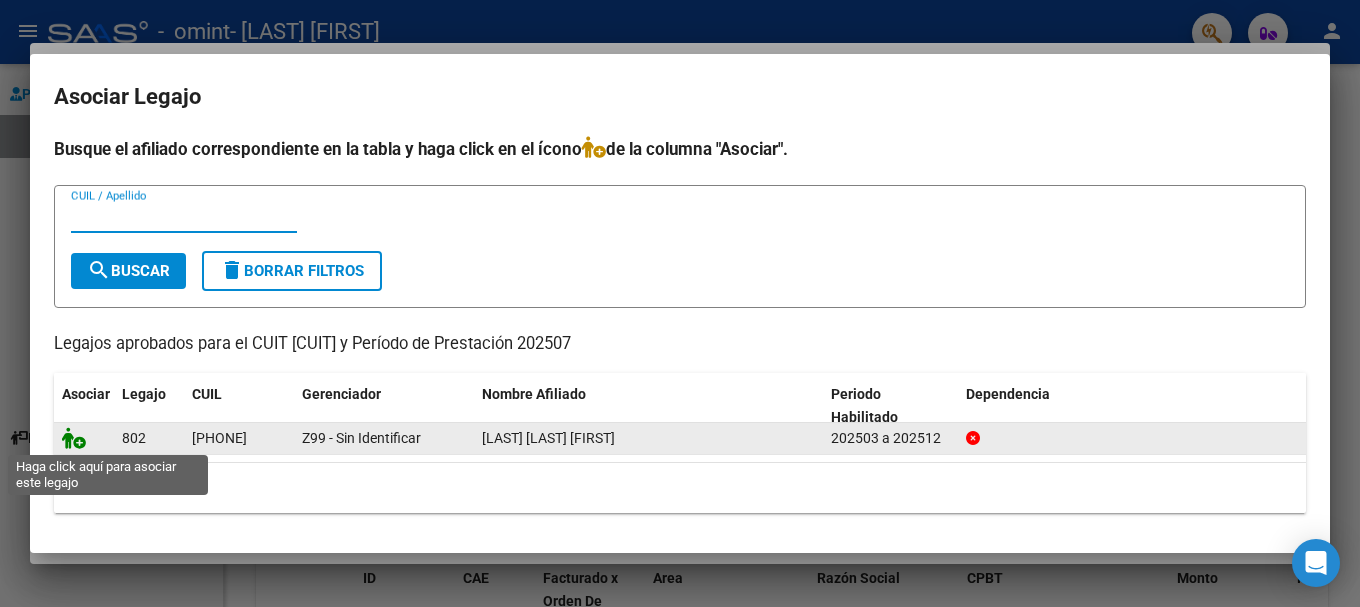click 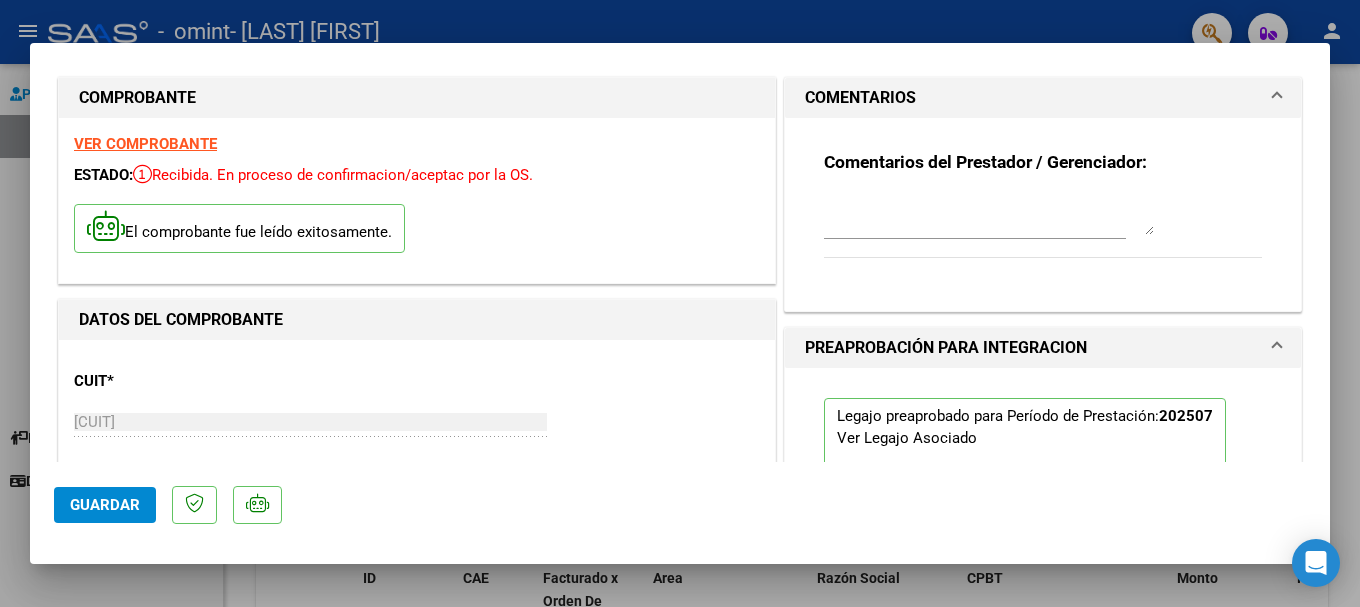 scroll, scrollTop: 0, scrollLeft: 0, axis: both 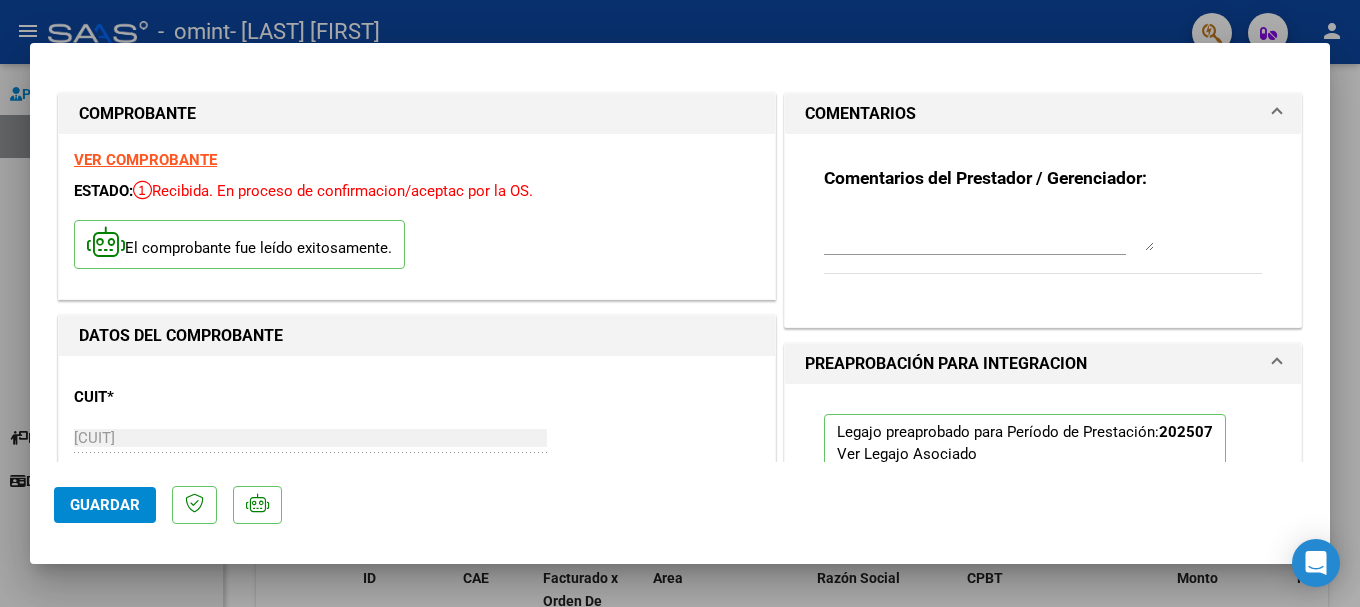click on "Guardar" 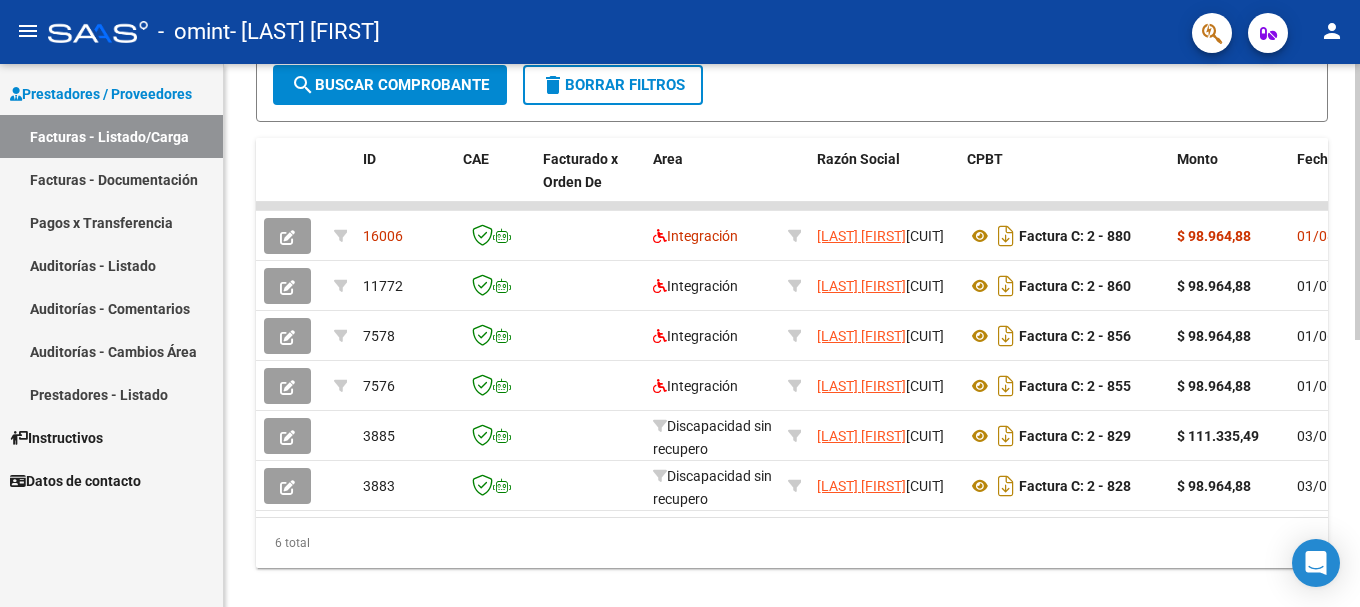 scroll, scrollTop: 525, scrollLeft: 0, axis: vertical 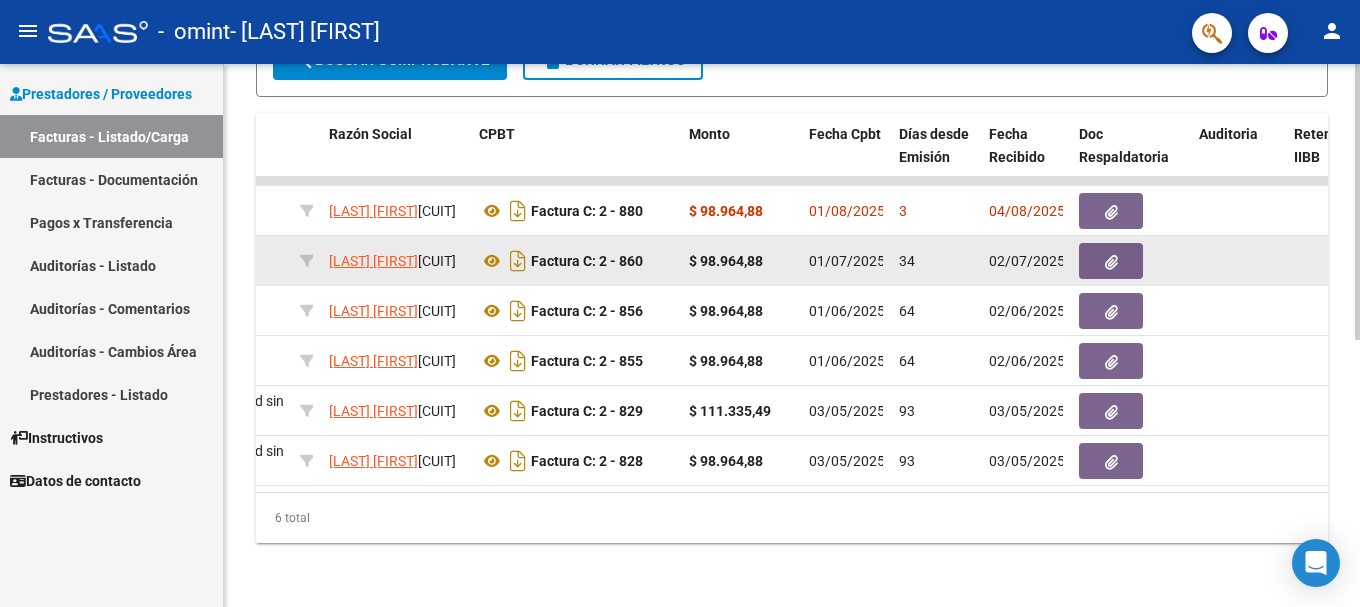 click 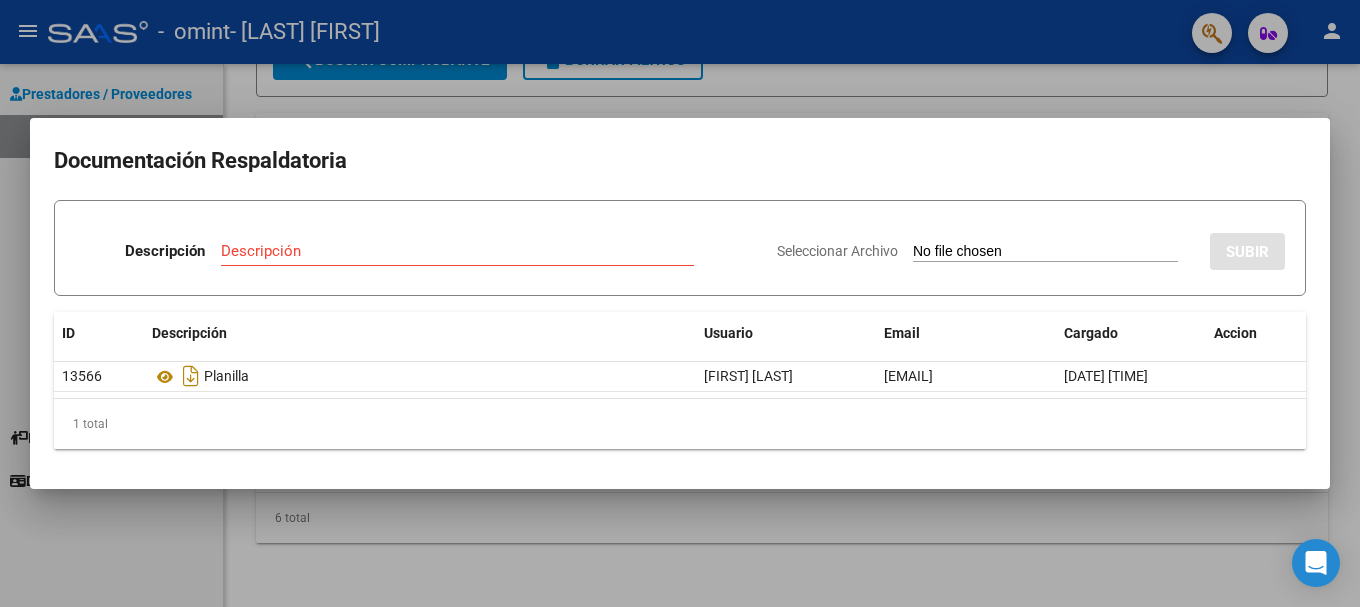 click at bounding box center (680, 303) 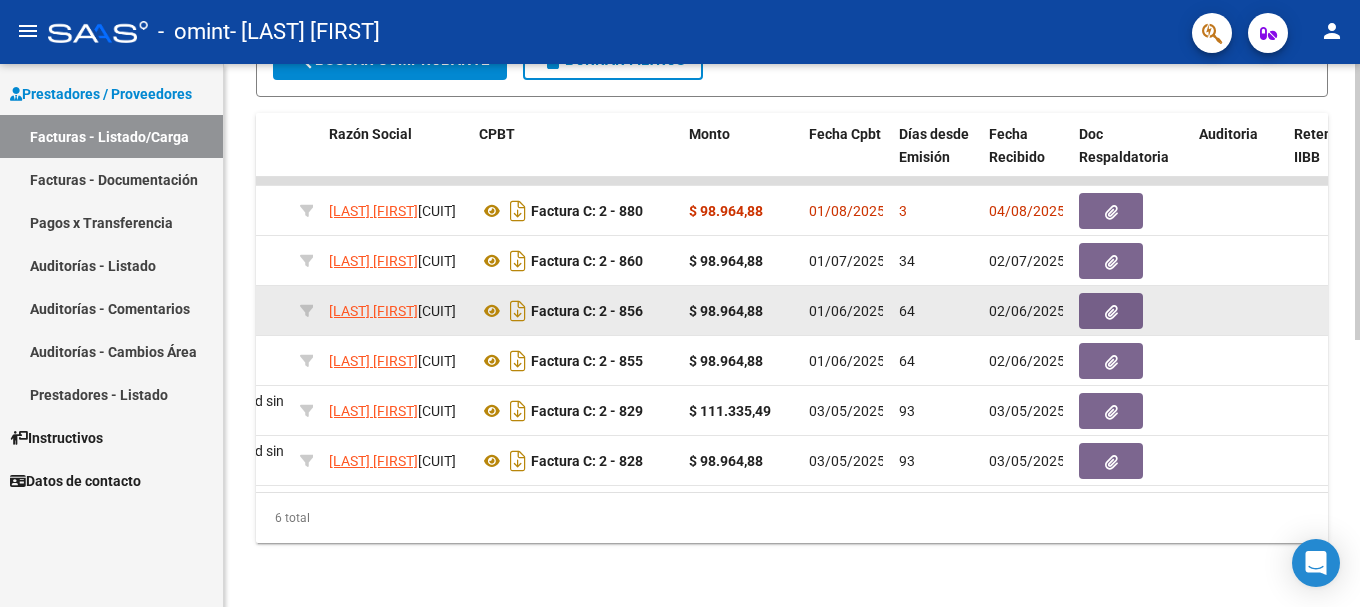 click 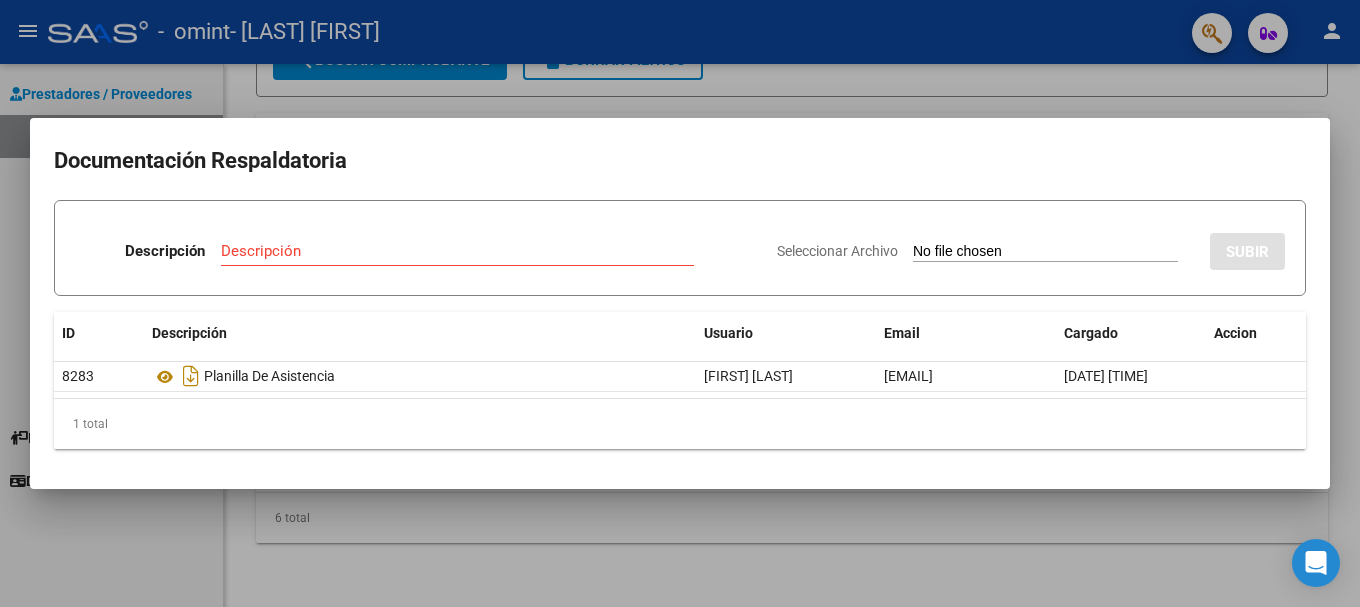 click at bounding box center (680, 303) 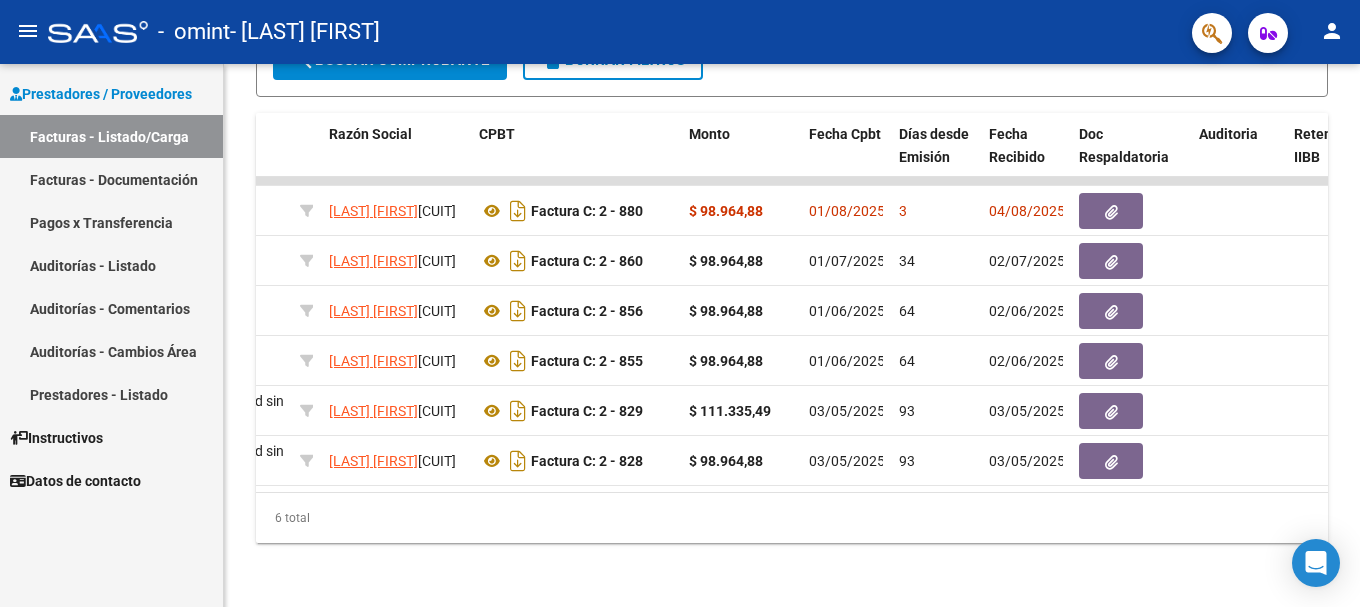click on "Video tutorial   PRESTADORES -> Listado de CPBTs Emitidos por Prestadores / Proveedores (alt+q)   Cargar Comprobante
cloud_download  CSV  cloud_download  EXCEL  cloud_download  Estandar   Descarga Masiva
Filtros Id Area Area Todos Confirmado   Mostrar totalizadores   FILTROS DEL COMPROBANTE  Comprobante Tipo Comprobante Tipo Start date – End date Fec. Comprobante Desde / Hasta Días Emisión Desde(cant. días) Días Emisión Hasta(cant. días) CUIT / Razón Social Pto. Venta Nro. Comprobante Código SSS CAE Válido CAE Válido Todos Cargado Módulo Hosp. Todos Tiene facturacion Apócrifa Hospital Refes  FILTROS DE INTEGRACION  Período De Prestación Campos del Archivo de Rendición Devuelto x SSS (dr_envio) Todos Rendido x SSS (dr_envio) Tipo de Registro Tipo de Registro Período Presentación Período Presentación Campos del Legajo Asociado (preaprobación) Afiliado Legajo (cuil/nombre) Todos Solo facturas preaprobadas  MAS FILTROS  Todos Con Doc. Respaldatoria Todos Con Trazabilidad Todos – – 3" 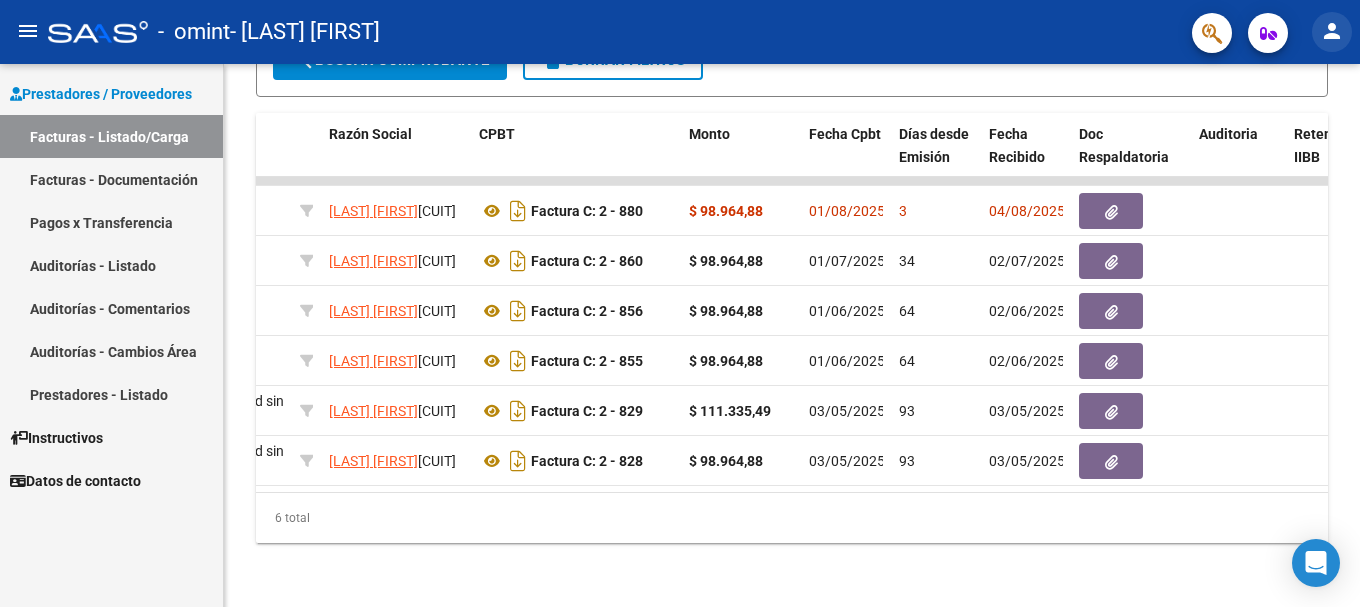 click on "person" 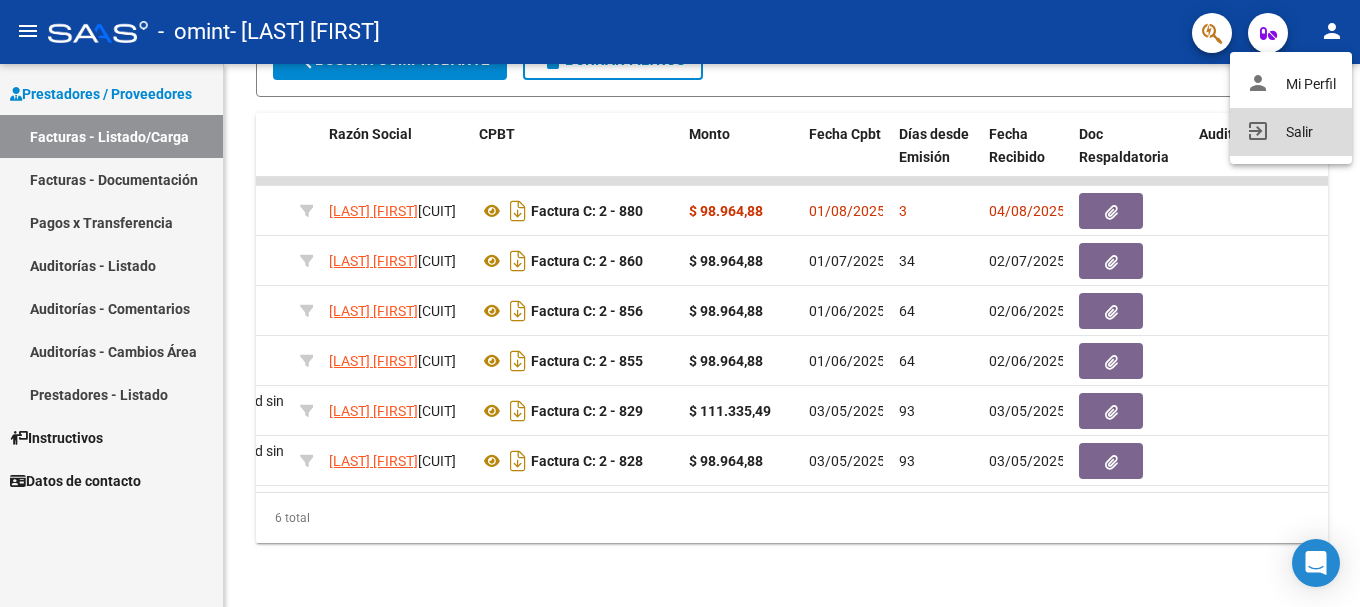 click on "exit_to_app  Salir" at bounding box center (1291, 132) 